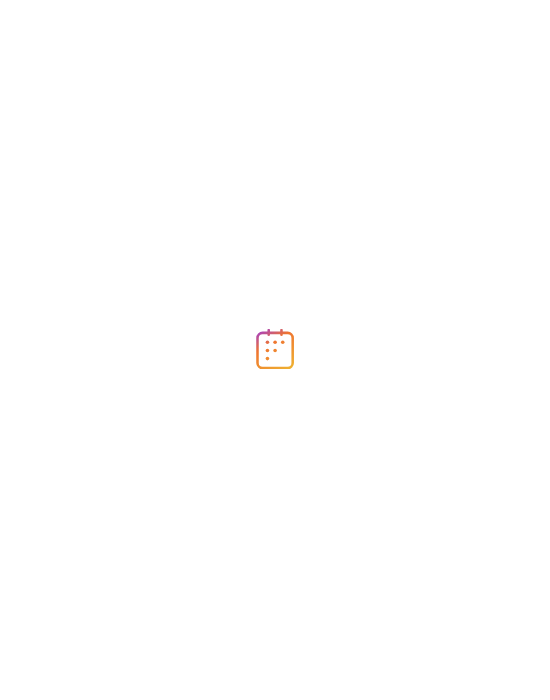 scroll, scrollTop: 0, scrollLeft: 0, axis: both 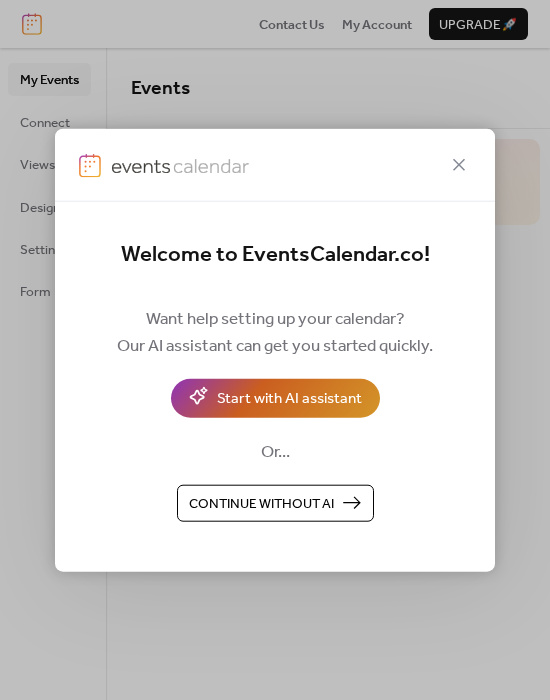 click on "Start with AI assistant" at bounding box center [289, 399] 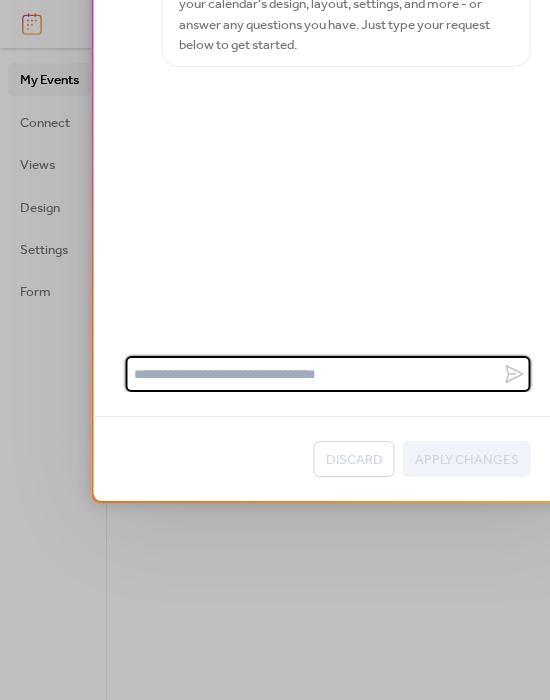 scroll, scrollTop: 34, scrollLeft: 0, axis: vertical 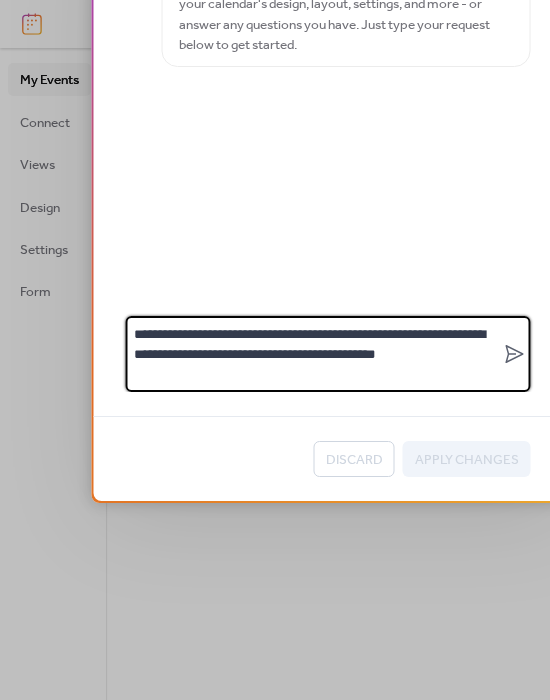type on "**********" 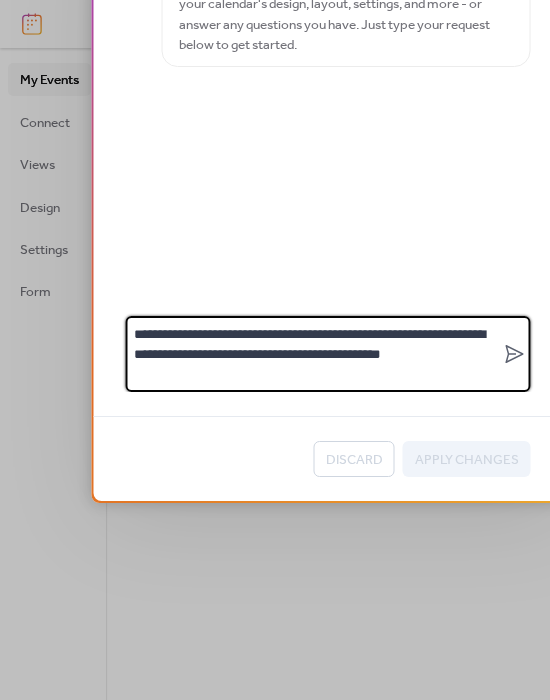 scroll, scrollTop: 0, scrollLeft: 0, axis: both 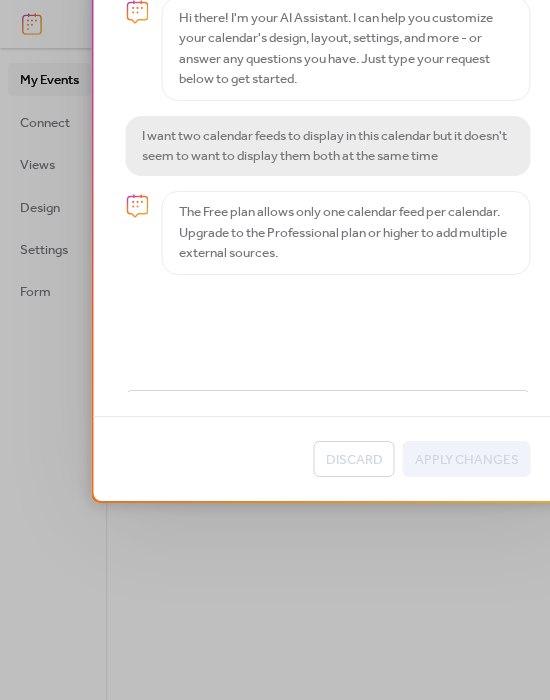 click on "AI Assistant Hi there! I'm your AI Assistant. I can help you customize your calendar's design, layout, settings, and more - or answer any questions you have. Just type your request below to get started.
I want two calendar feeds to display in this calendar but it doesn't seem to want to display them both at the same time
The Free plan allows only one calendar feed per calendar. Upgrade to the Professional plan or higher to add multiple external sources.
Discard Apply Changes" at bounding box center (275, 350) 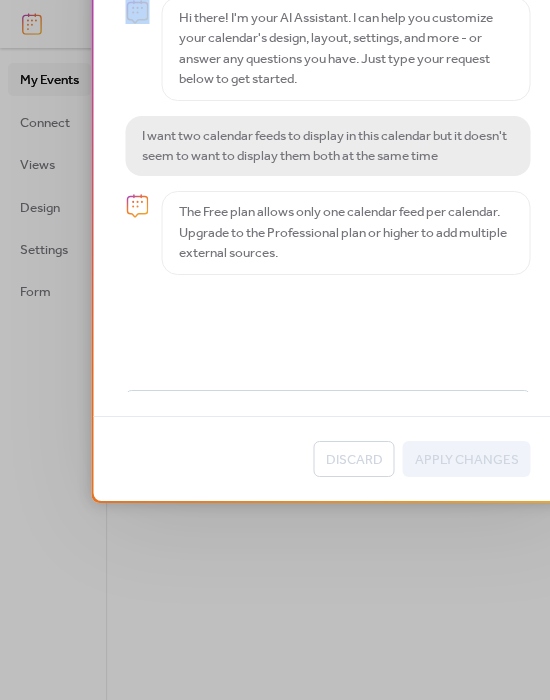 click on "AI Assistant Hi there! I'm your AI Assistant. I can help you customize your calendar's design, layout, settings, and more - or answer any questions you have. Just type your request below to get started.
I want two calendar feeds to display in this calendar but it doesn't seem to want to display them both at the same time
The Free plan allows only one calendar feed per calendar. Upgrade to the Professional plan or higher to add multiple external sources.
Discard Apply Changes" at bounding box center (275, 350) 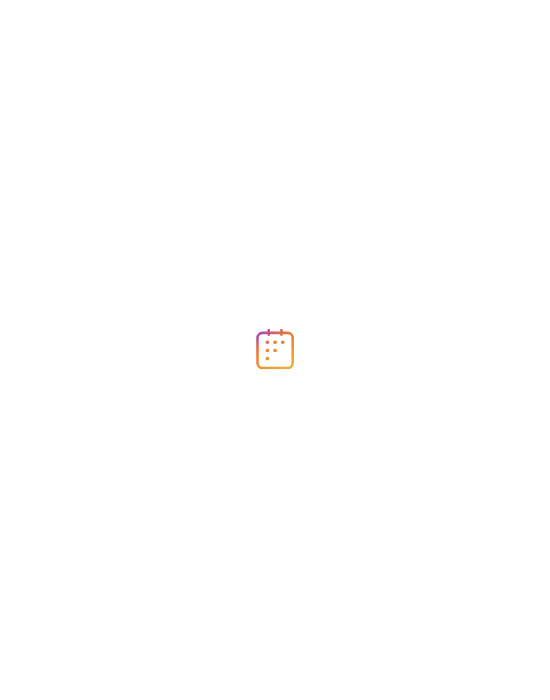 scroll, scrollTop: 0, scrollLeft: 0, axis: both 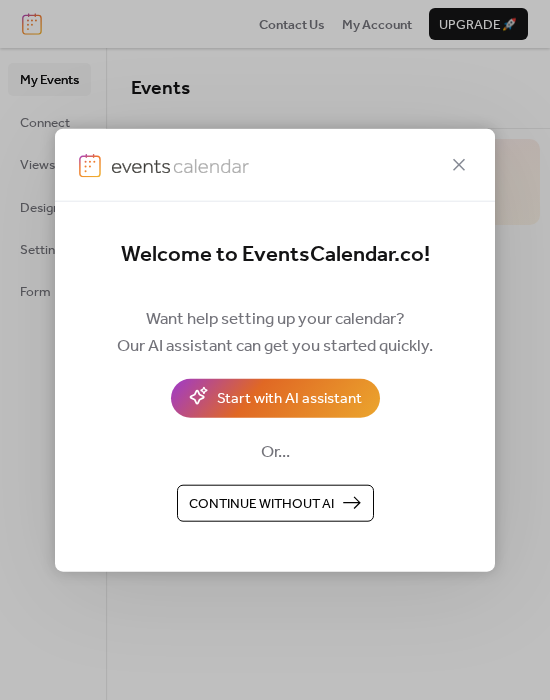 click on "Welcome to EventsCalendar.co! Want help setting up your calendar?  Our AI assistant can get you started quickly. Start with AI assistant Or... Continue without AI" at bounding box center [275, 387] 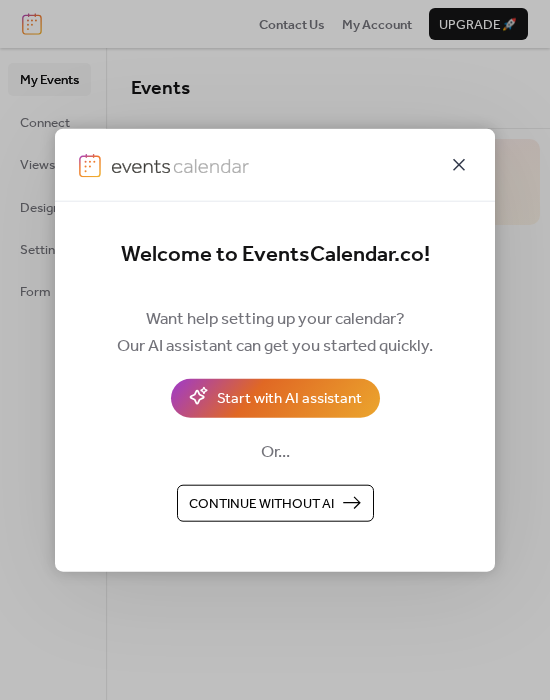 click 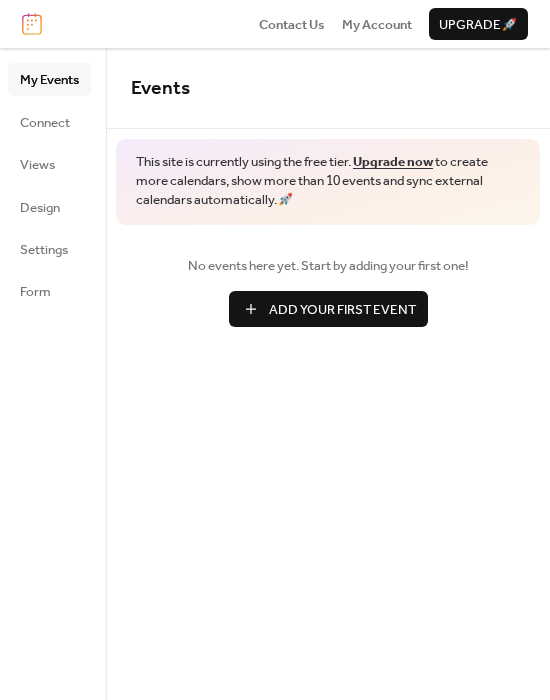 click on "Upgrade now" at bounding box center [393, 162] 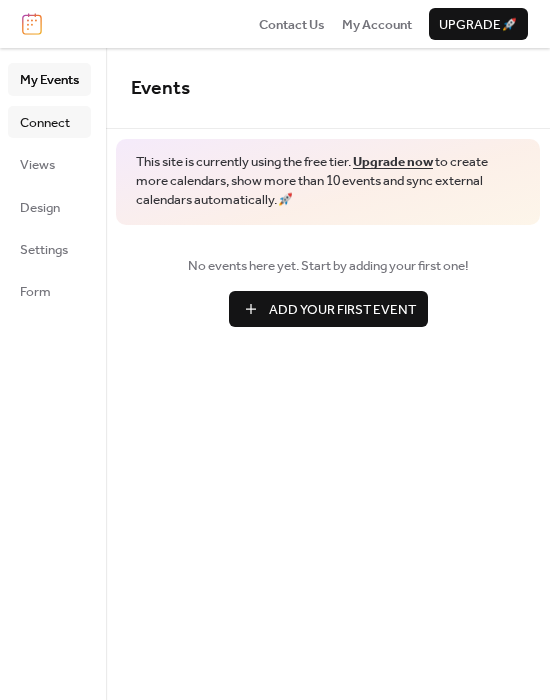 click on "Connect" at bounding box center [45, 123] 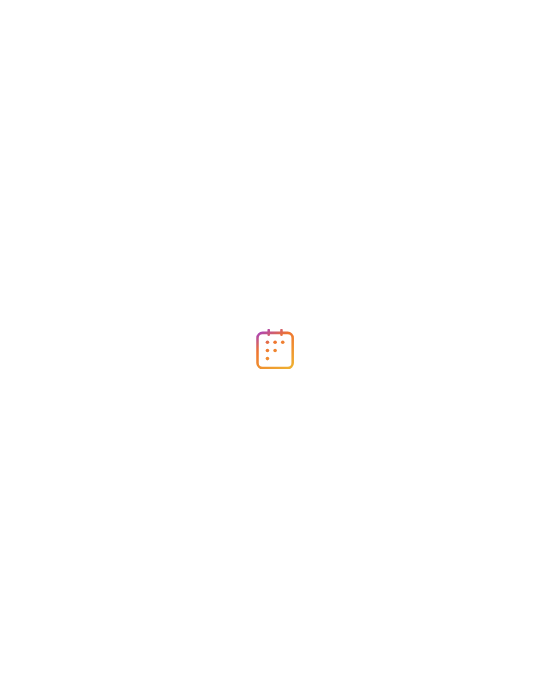 scroll, scrollTop: 0, scrollLeft: 0, axis: both 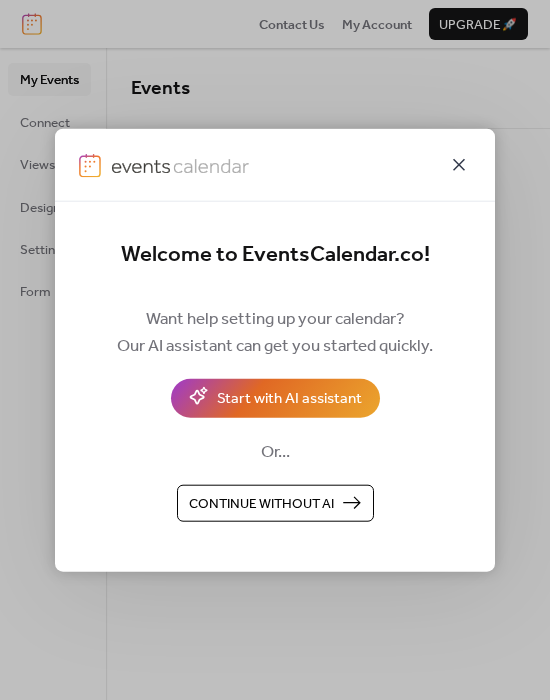 click 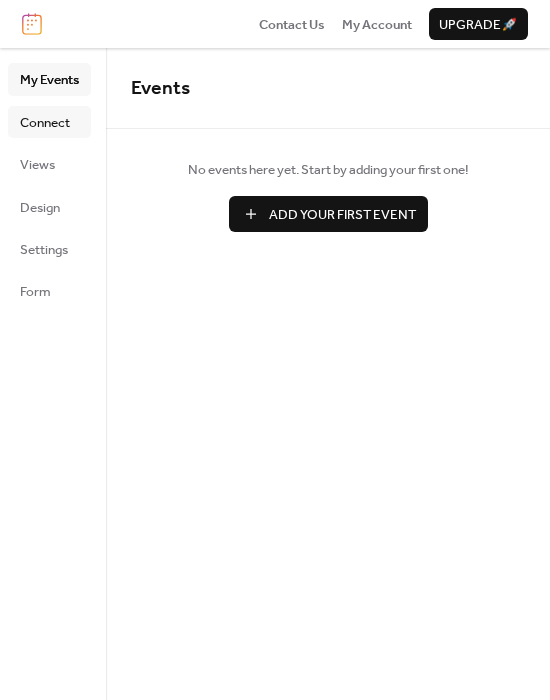 click on "Connect" at bounding box center [45, 123] 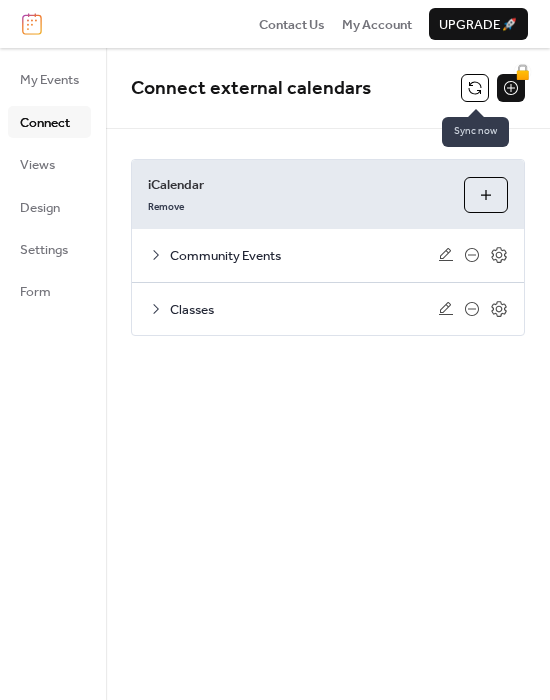 click at bounding box center (475, 88) 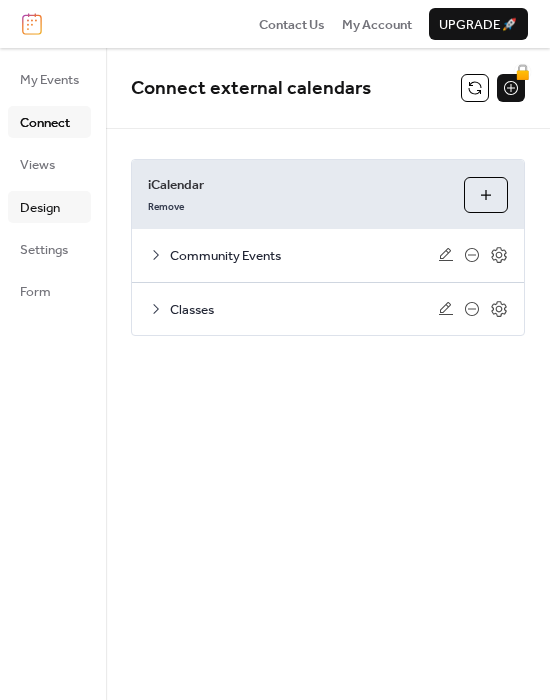 drag, startPoint x: 456, startPoint y: 40, endPoint x: 46, endPoint y: 205, distance: 441.95587 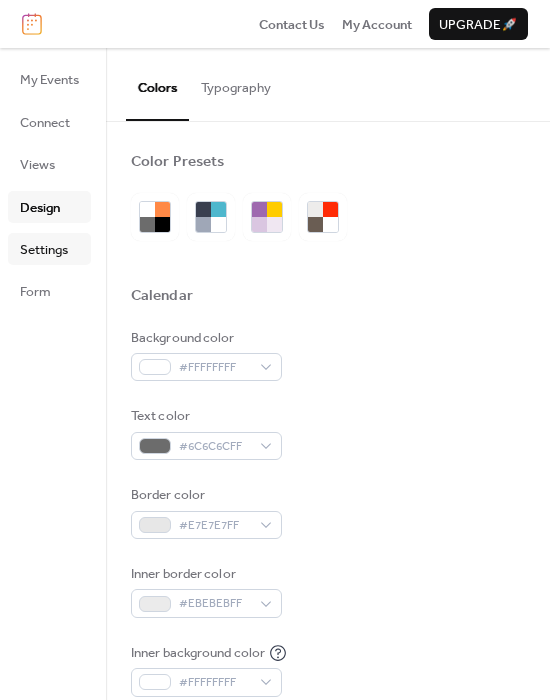 click on "Settings" at bounding box center (49, 249) 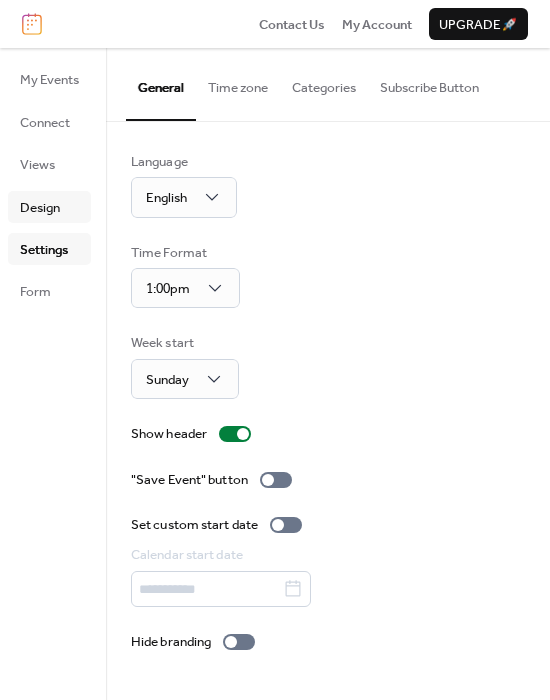click on "Design" at bounding box center (49, 207) 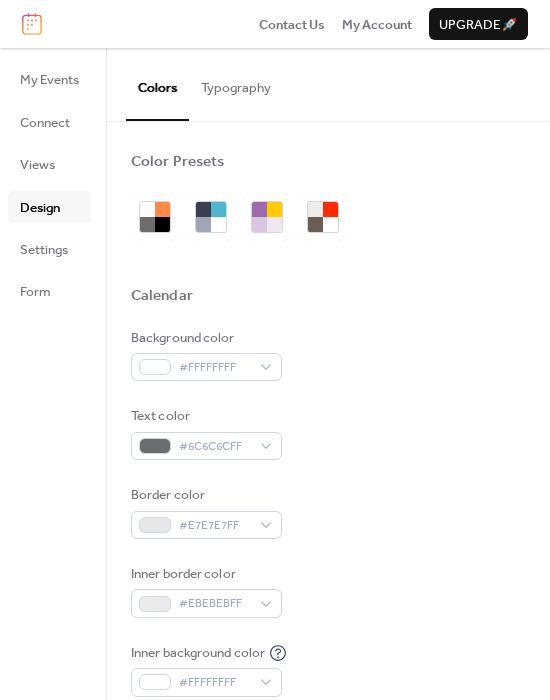 click on "Typography" at bounding box center (236, 83) 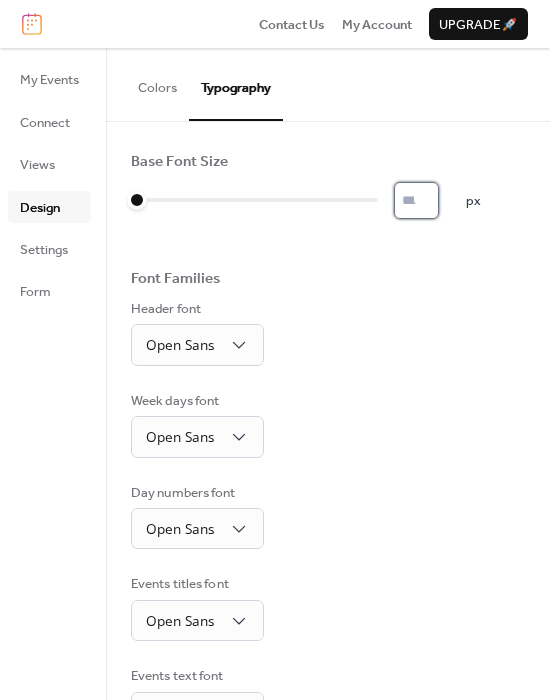 click on "*" at bounding box center [416, 200] 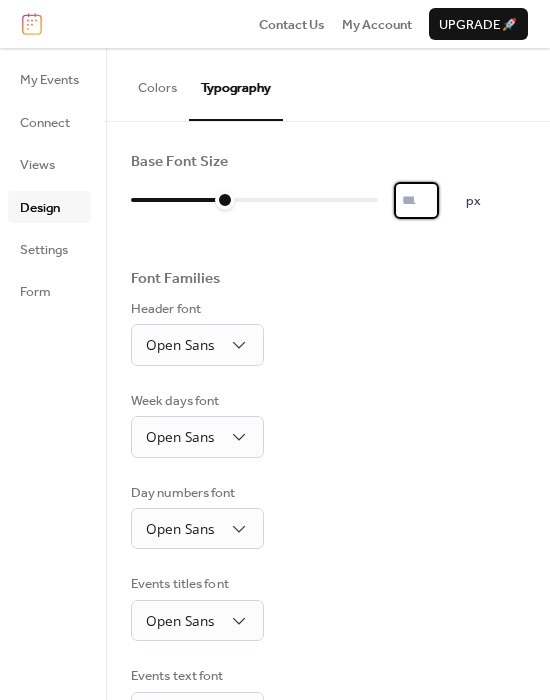 type on "**" 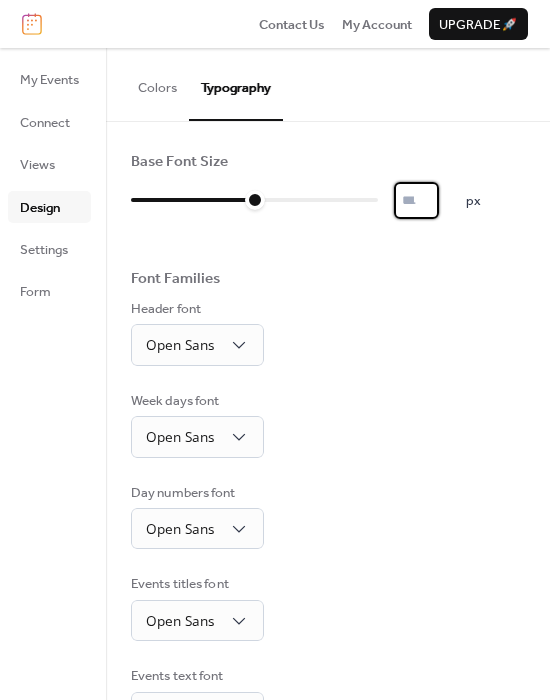 scroll, scrollTop: 0, scrollLeft: 0, axis: both 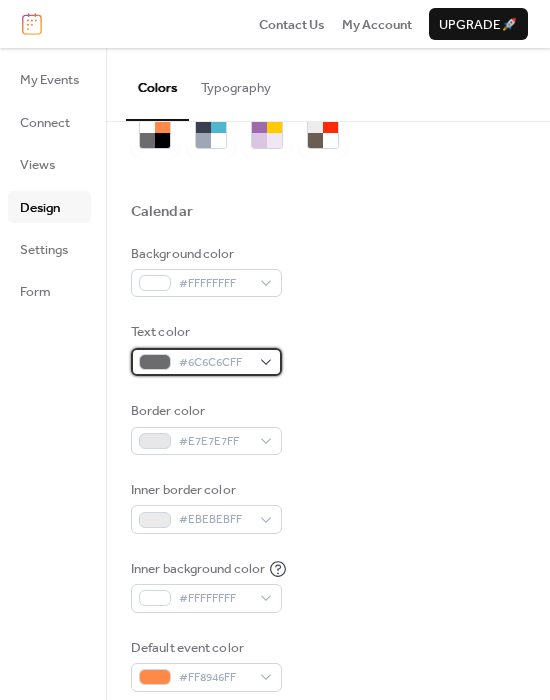 click on "#6C6C6CFF" at bounding box center (214, 363) 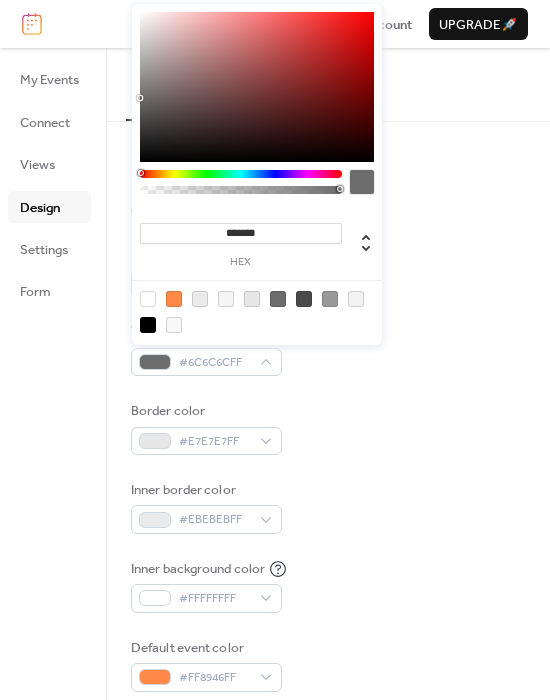 click on "*******" at bounding box center (241, 233) 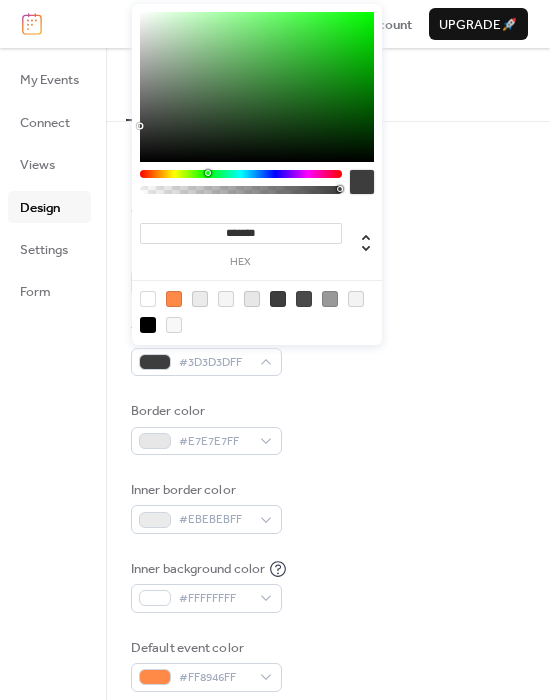 type on "*******" 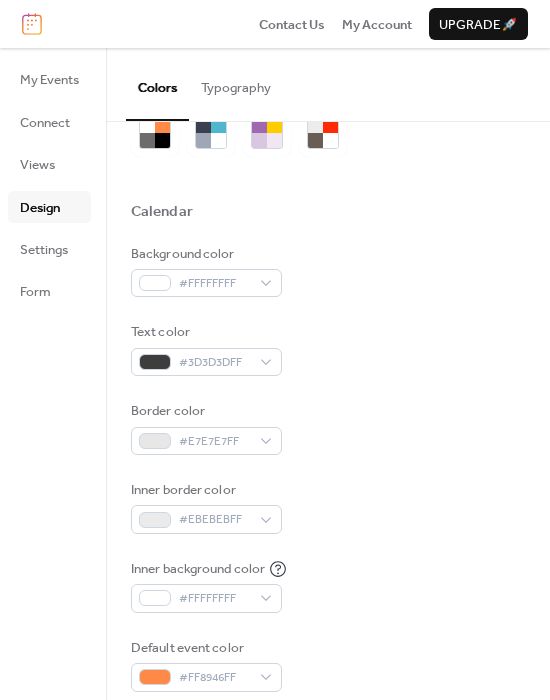 click on "Text color #3D3D3DFF" at bounding box center (328, 349) 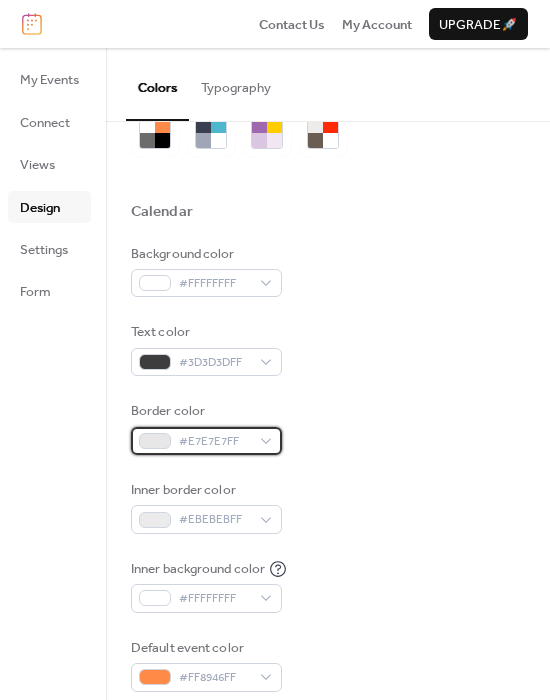 click on "#E7E7E7FF" at bounding box center (214, 442) 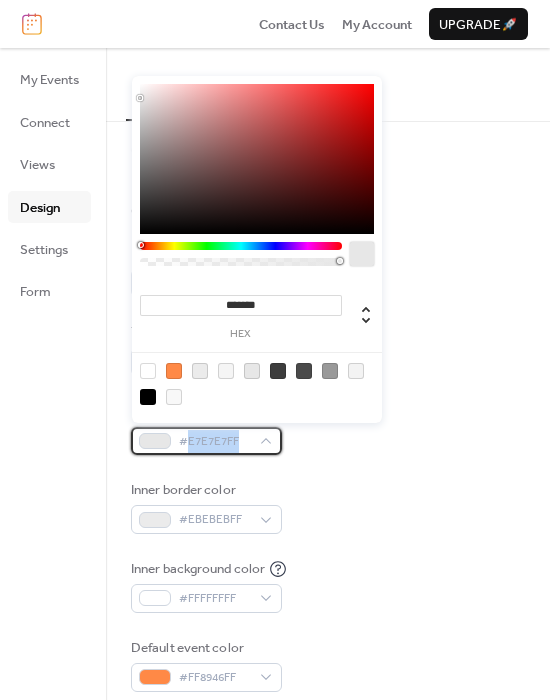 click on "#E7E7E7FF" at bounding box center [214, 442] 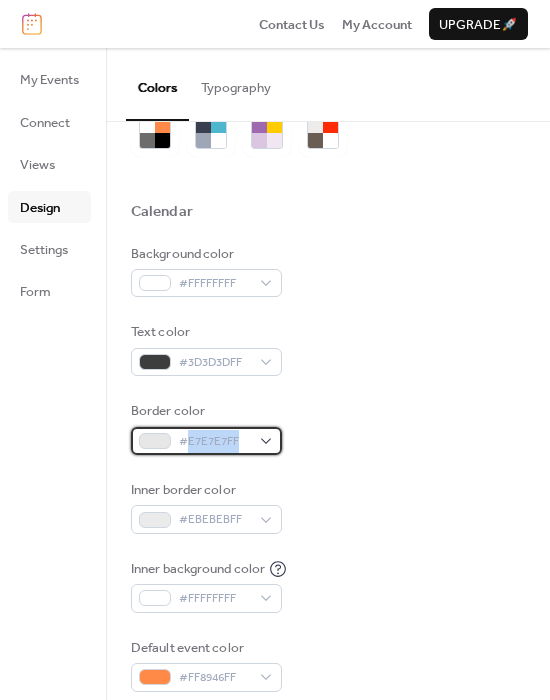 click on "#E7E7E7FF" at bounding box center (214, 442) 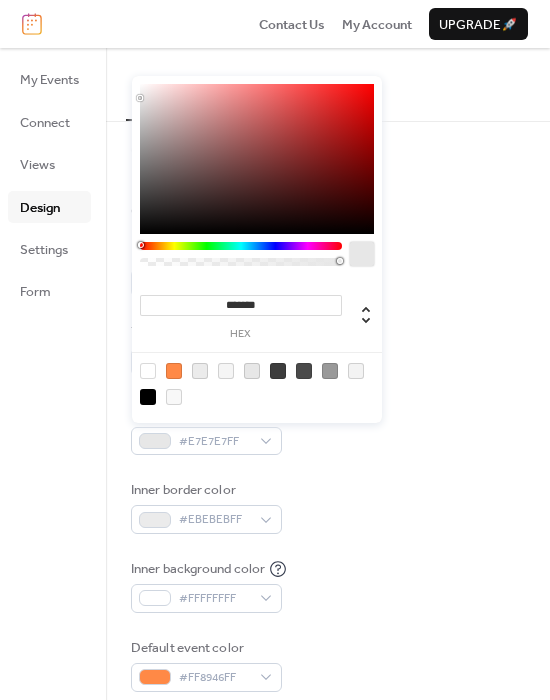 click on "*******" at bounding box center [241, 305] 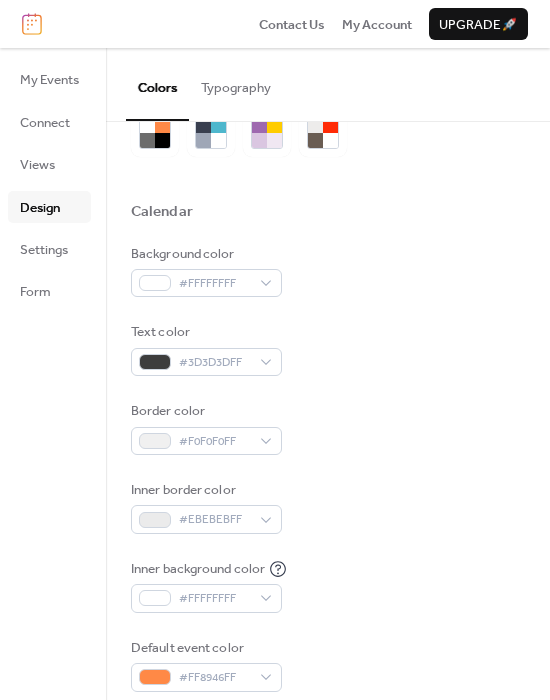 click on "Background color #FFFFFFFF Text color #3D3D3DFF Border color #F0F0F0FF Inner border color #EBEBEBFF Inner background color #FFFFFFFF Default event color #FF8946FF" at bounding box center (328, 468) 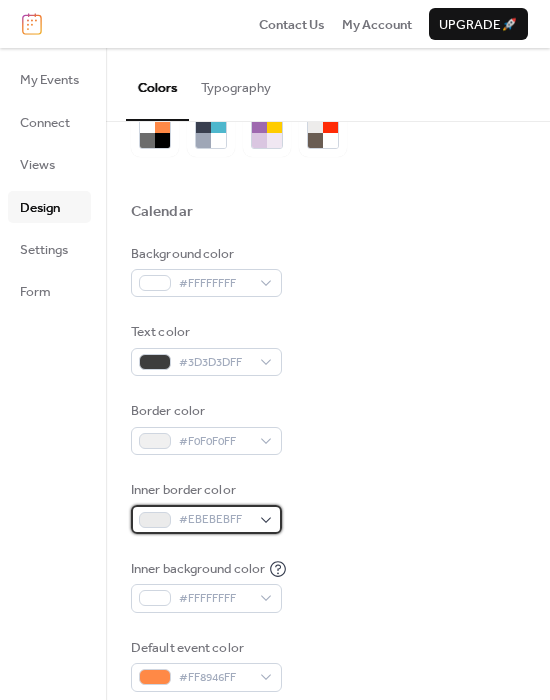 click on "#EBEBEBFF" at bounding box center (214, 520) 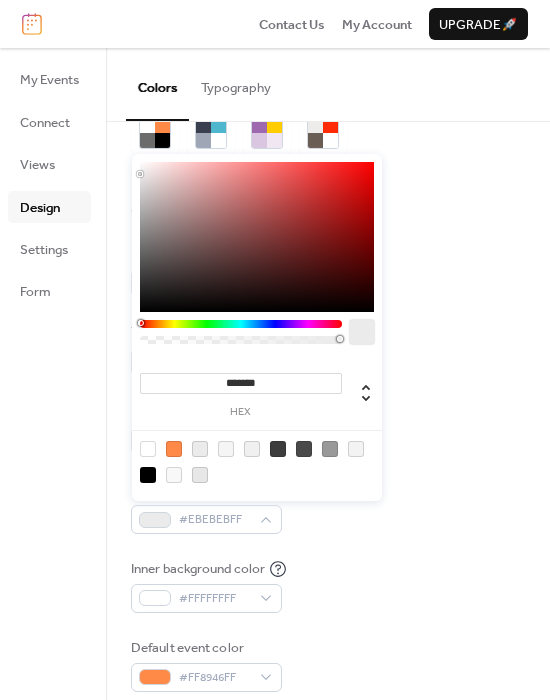 click on "*******" at bounding box center [241, 383] 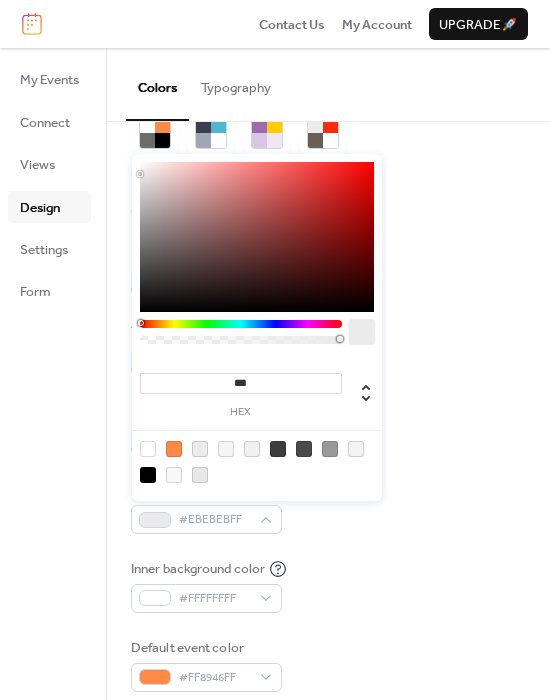 type on "****" 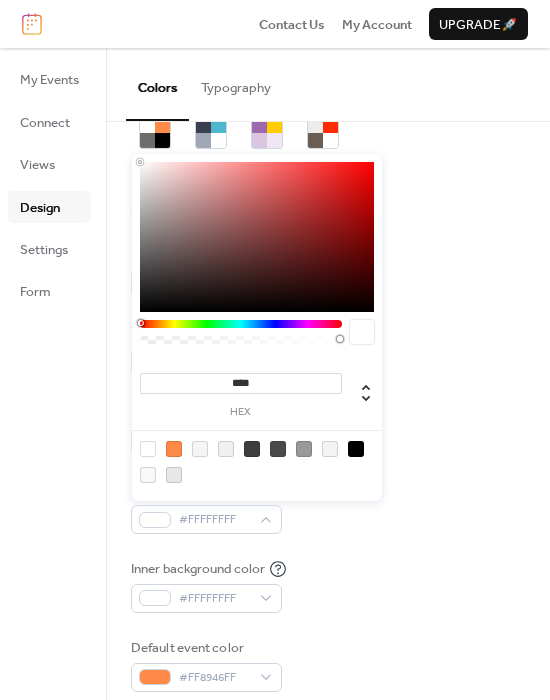 click on "Inner border color #FFFFFFFF" at bounding box center (328, 507) 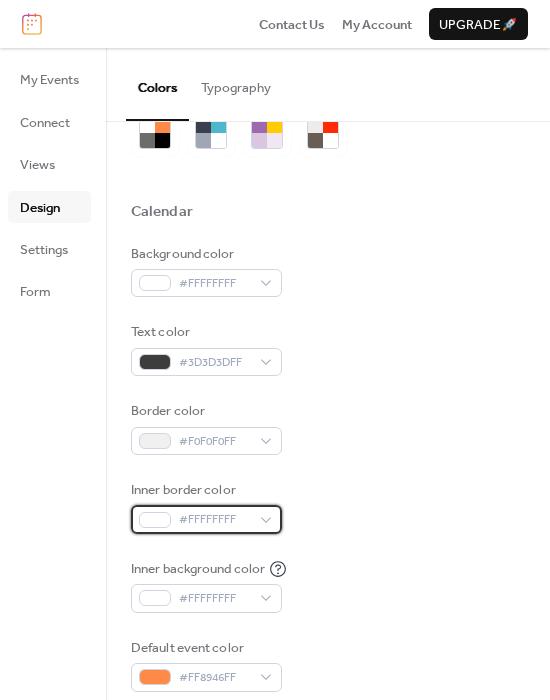 click on "#FFFFFFFF" at bounding box center (214, 520) 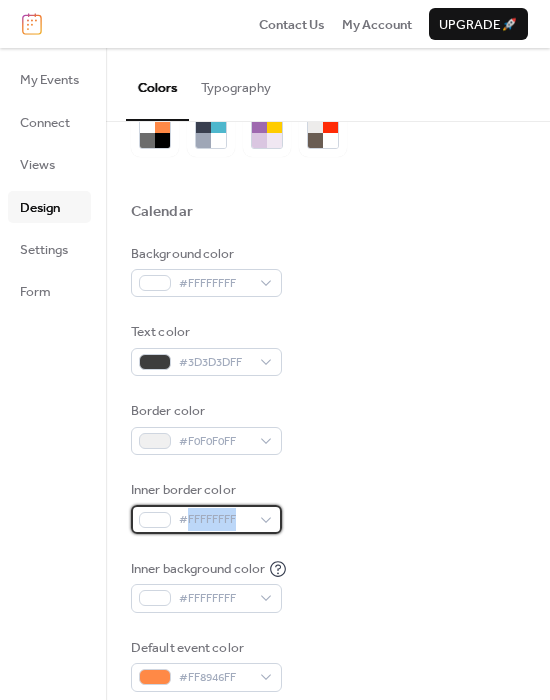 click on "#FFFFFFFF" at bounding box center [214, 520] 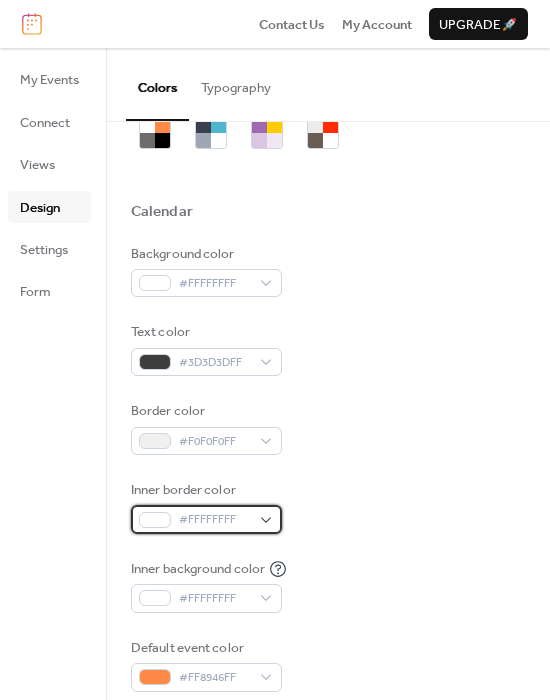 click on "#FFFFFFFF" at bounding box center [206, 519] 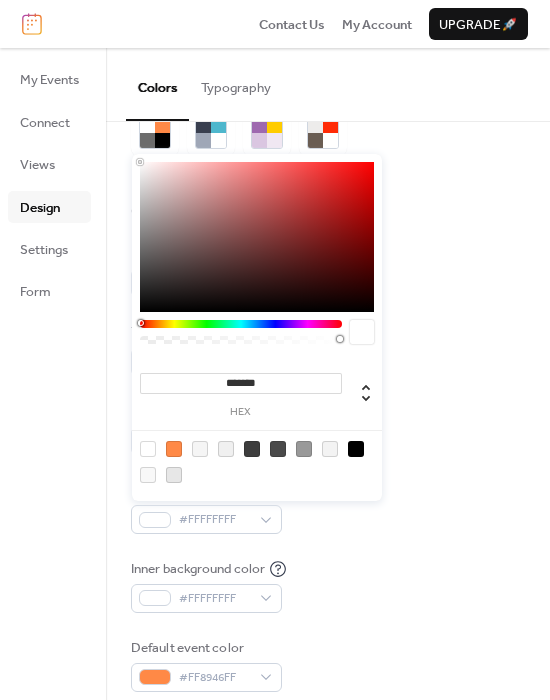 click on "*******" at bounding box center (241, 383) 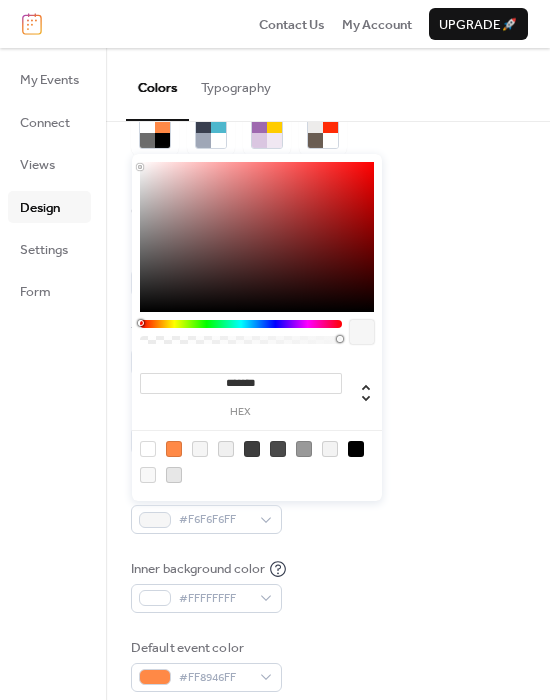 click on "Inner border color #F6F6F6FF" at bounding box center (328, 507) 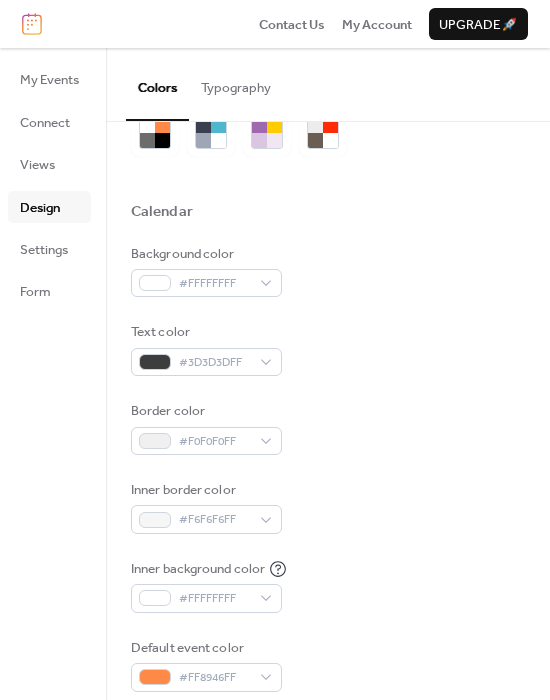 click on "Inner border color #F6F6F6FF" at bounding box center (328, 507) 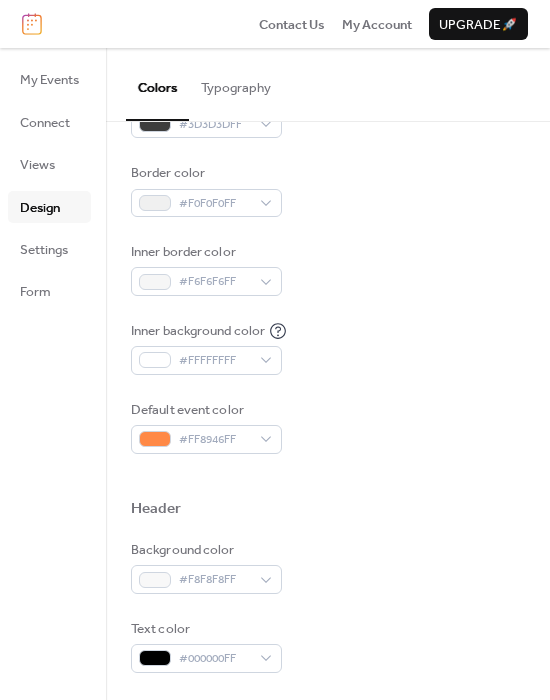 scroll, scrollTop: 331, scrollLeft: 0, axis: vertical 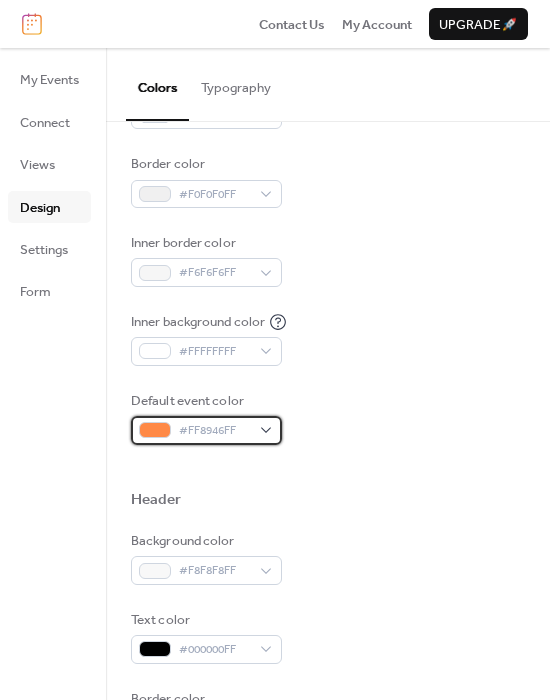 click on "#FF8946FF" at bounding box center (214, 431) 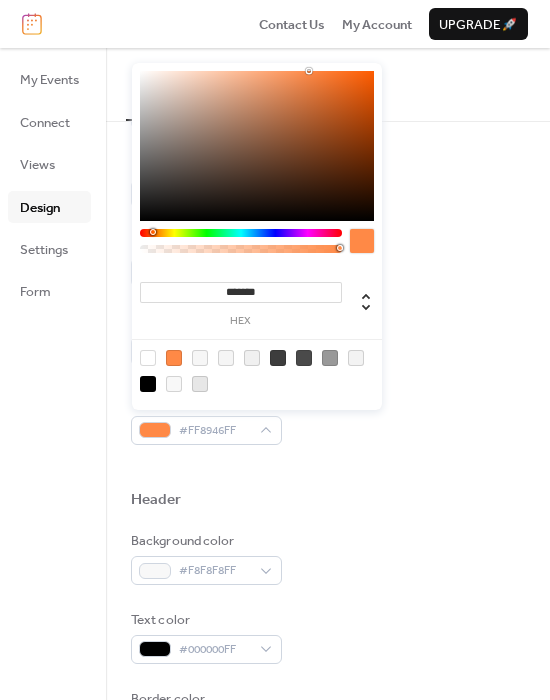 click on "*******" at bounding box center (241, 292) 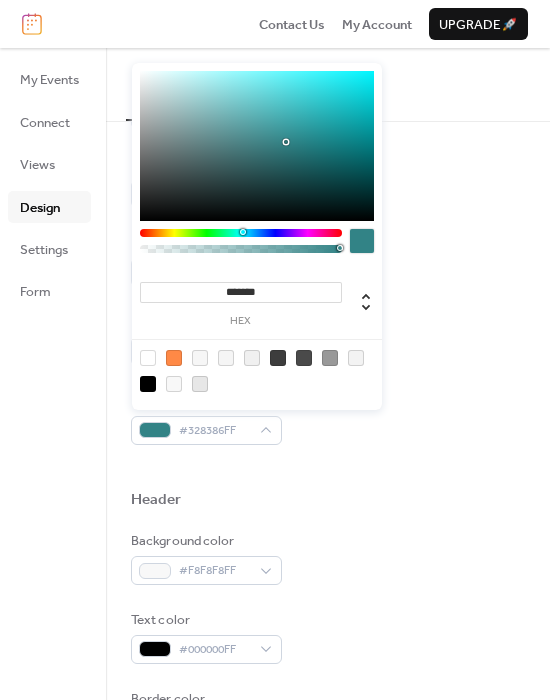 type on "*******" 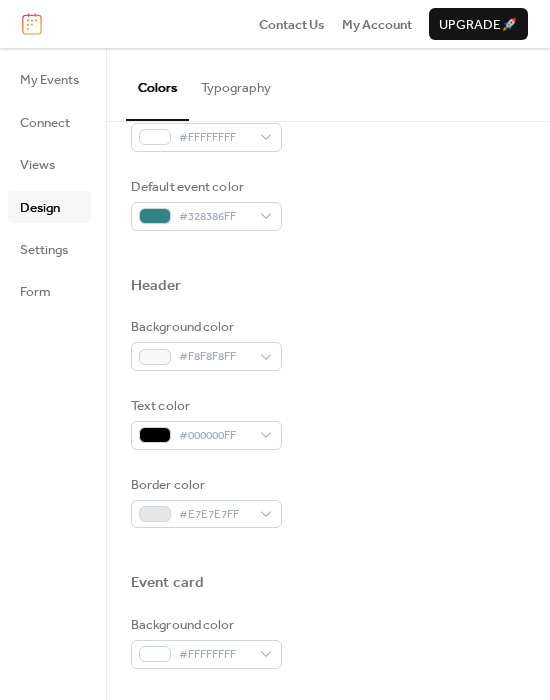 scroll, scrollTop: 554, scrollLeft: 0, axis: vertical 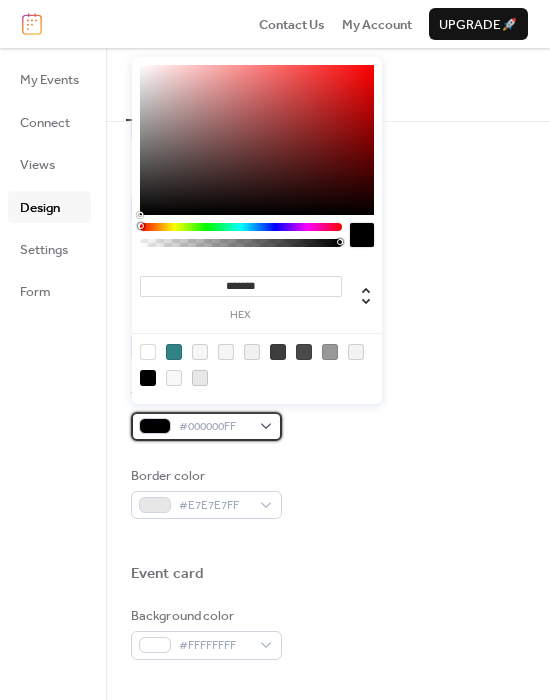 click on "#000000FF" at bounding box center (214, 427) 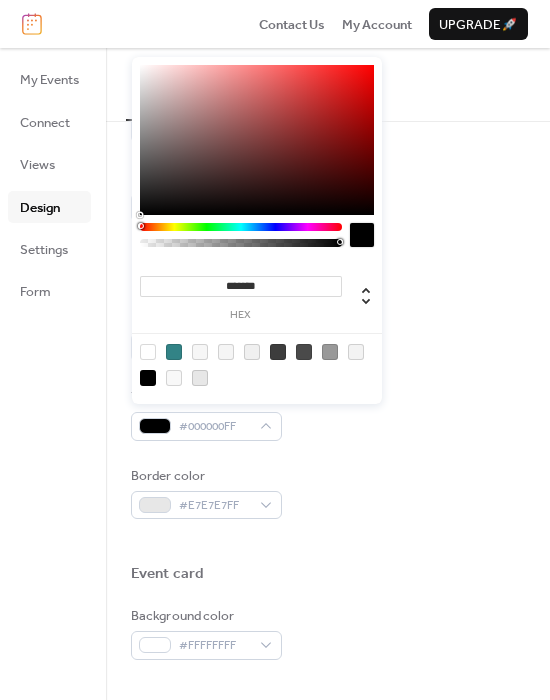 click on "*******" at bounding box center [241, 286] 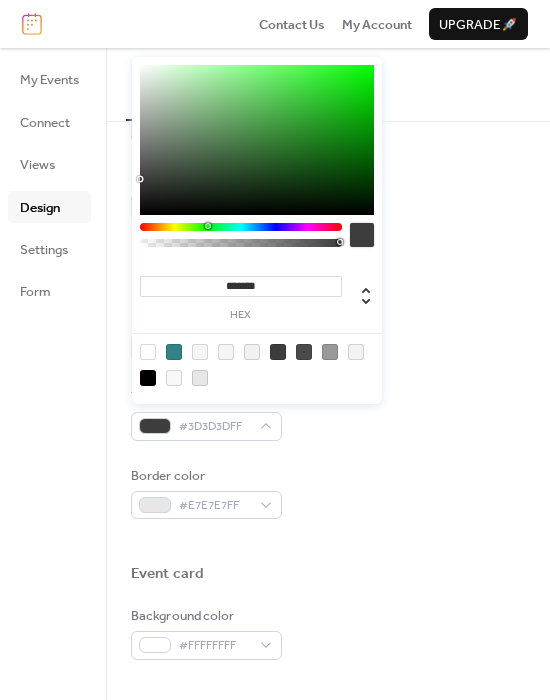 type on "*******" 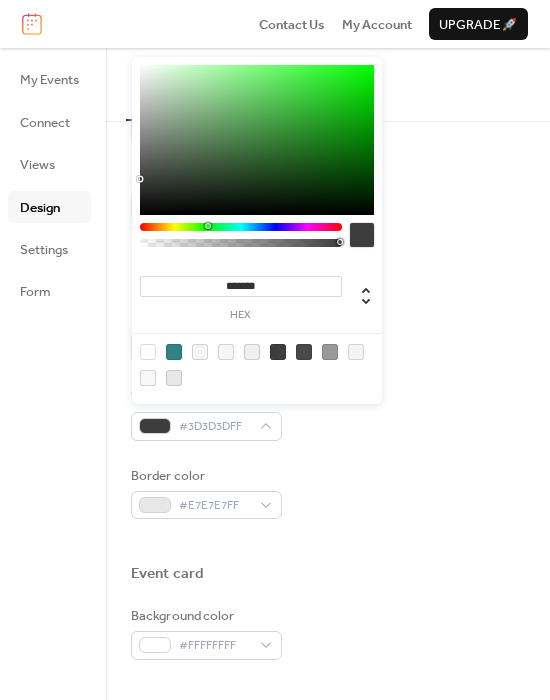 click at bounding box center [328, 541] 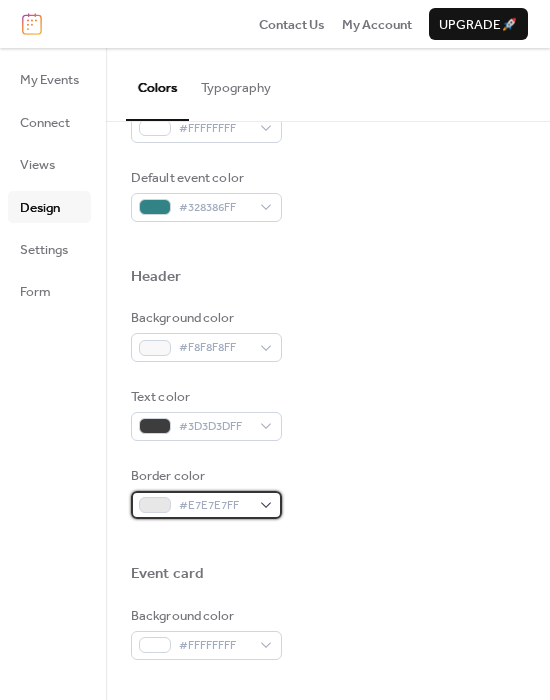 click on "#E7E7E7FF" at bounding box center [214, 506] 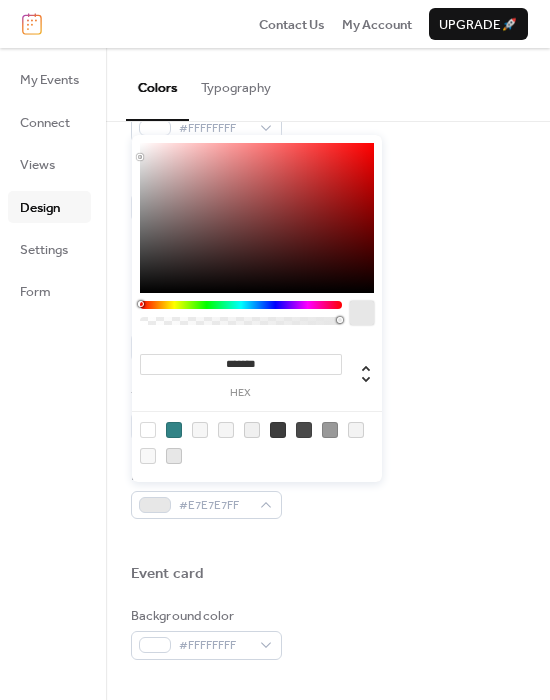 click on "*******" at bounding box center [241, 364] 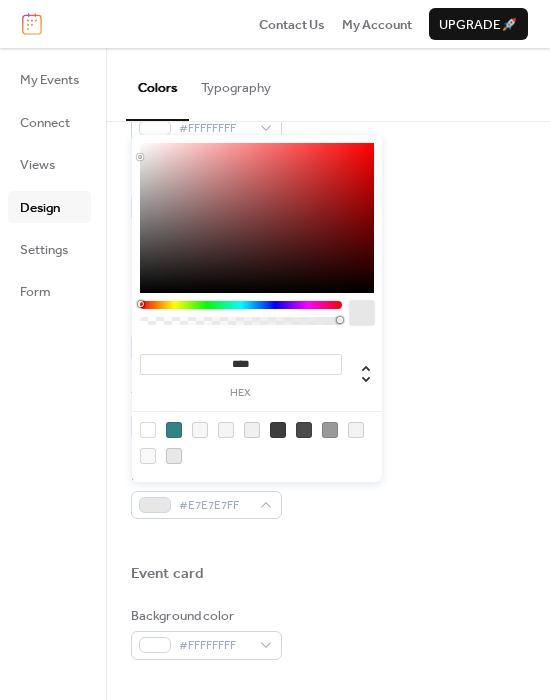 type on "****" 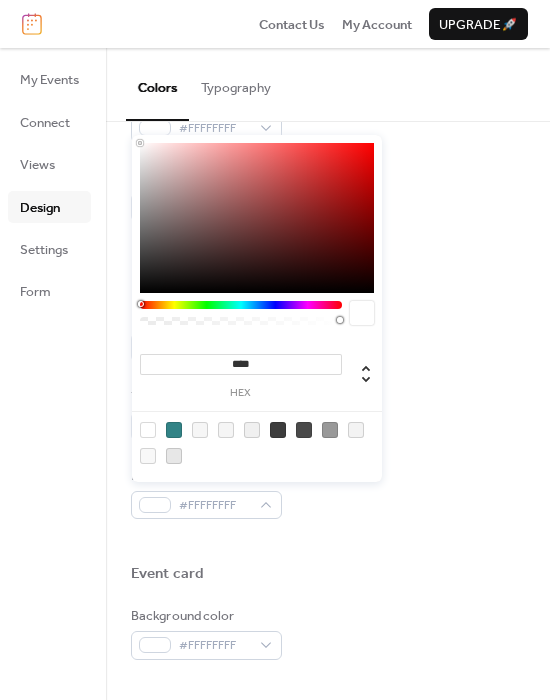click at bounding box center [328, 541] 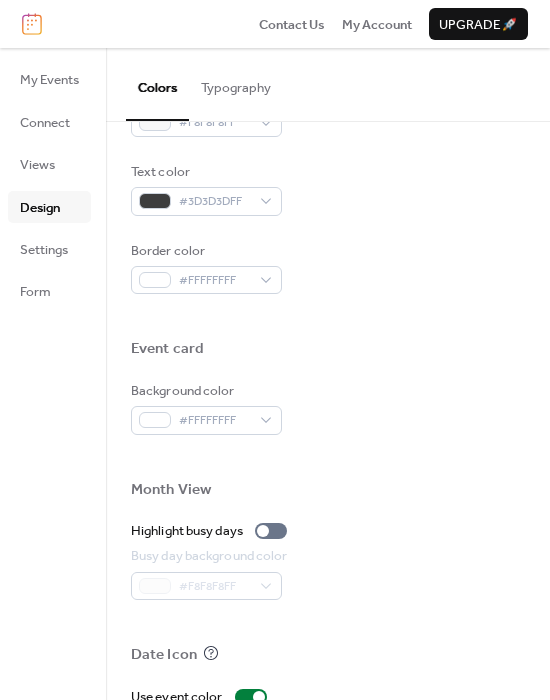 scroll, scrollTop: 782, scrollLeft: 0, axis: vertical 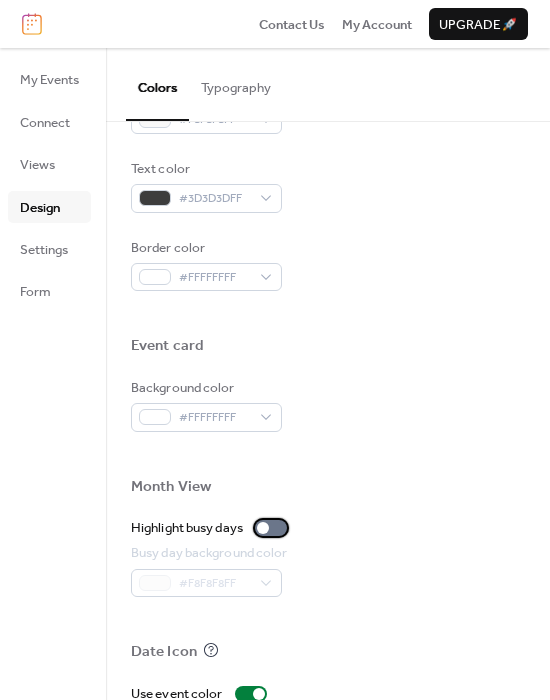 click at bounding box center [271, 528] 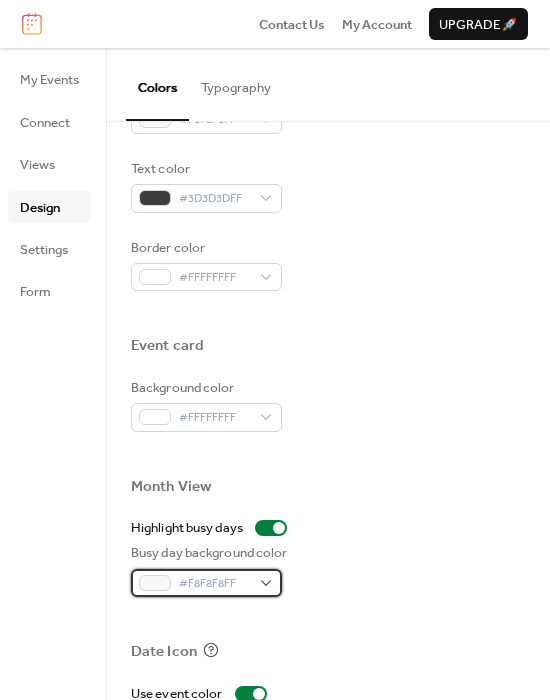 click on "#F8F8F8FF" at bounding box center [214, 584] 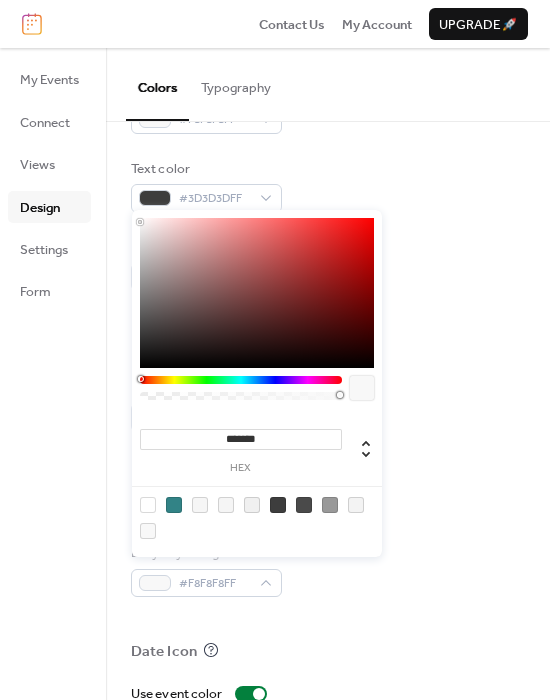 click on "*******" at bounding box center [241, 439] 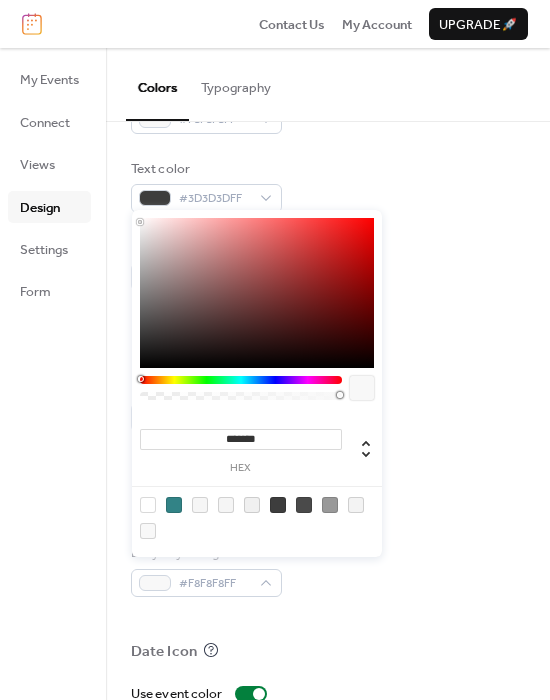 paste 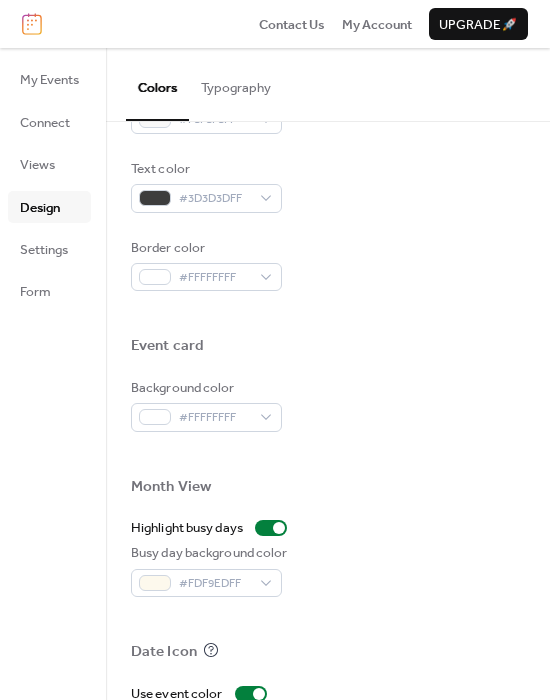 click on "Month View" at bounding box center [328, 489] 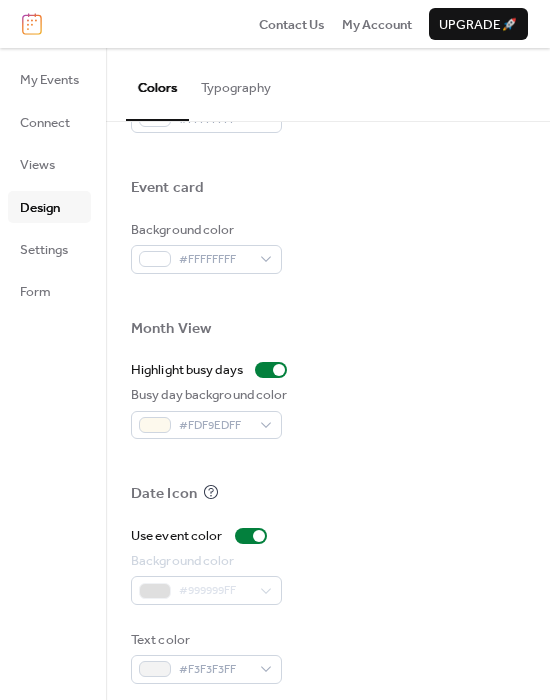 scroll, scrollTop: 939, scrollLeft: 0, axis: vertical 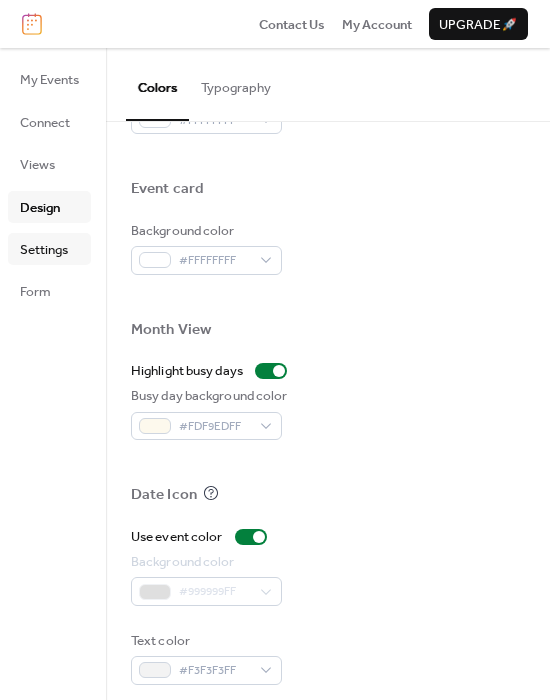 click on "Settings" at bounding box center (44, 250) 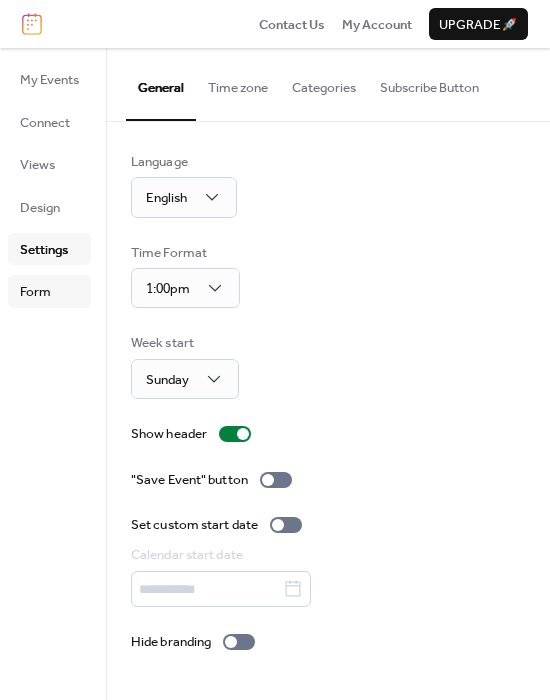 click on "Form" at bounding box center (49, 291) 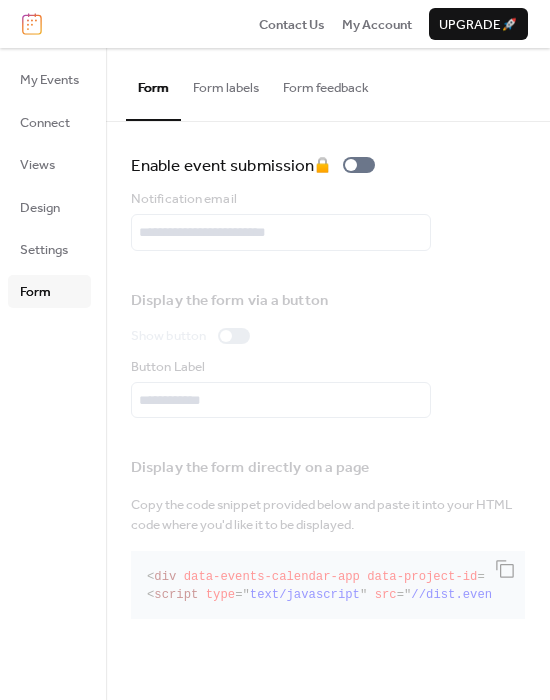 click on "Form labels" at bounding box center [226, 83] 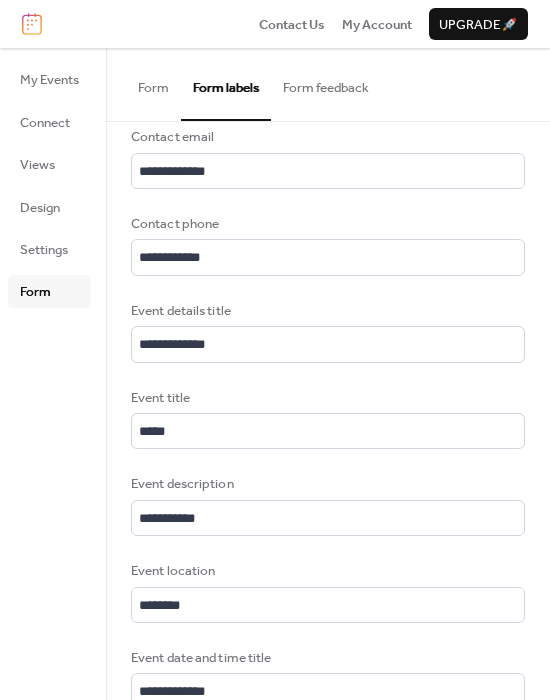 scroll, scrollTop: 345, scrollLeft: 0, axis: vertical 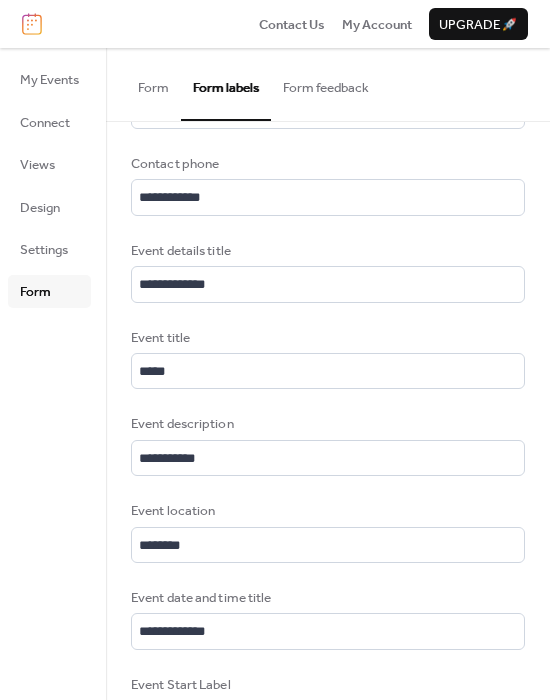 click on "Form feedback" at bounding box center [326, 83] 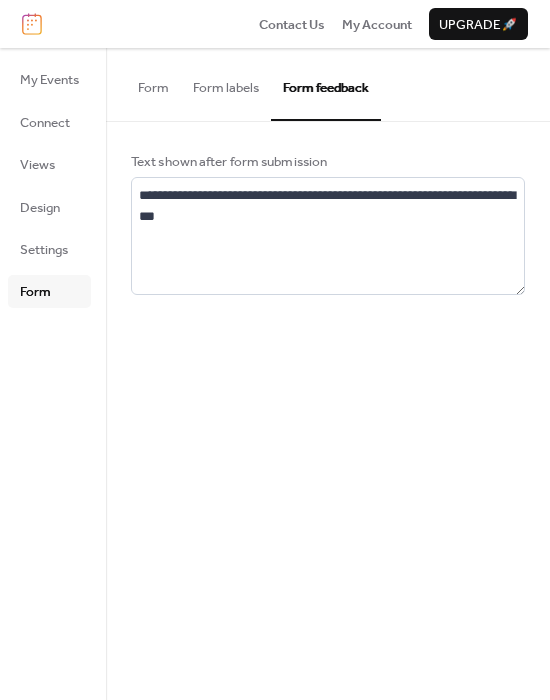 scroll, scrollTop: 0, scrollLeft: 0, axis: both 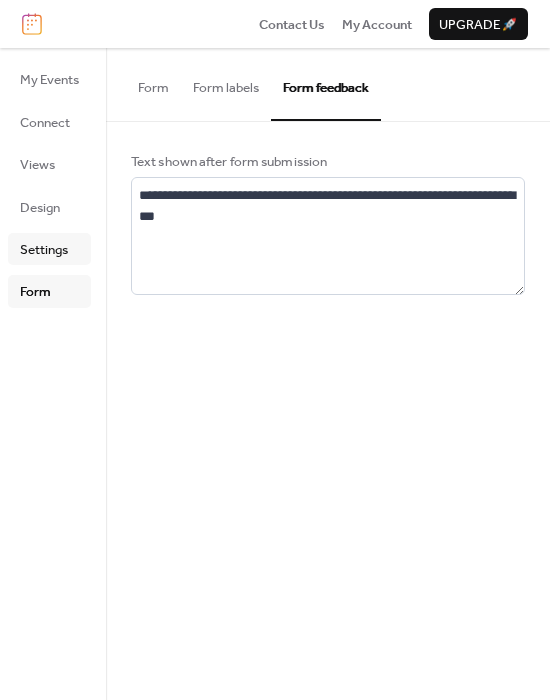 click on "Settings" at bounding box center (44, 250) 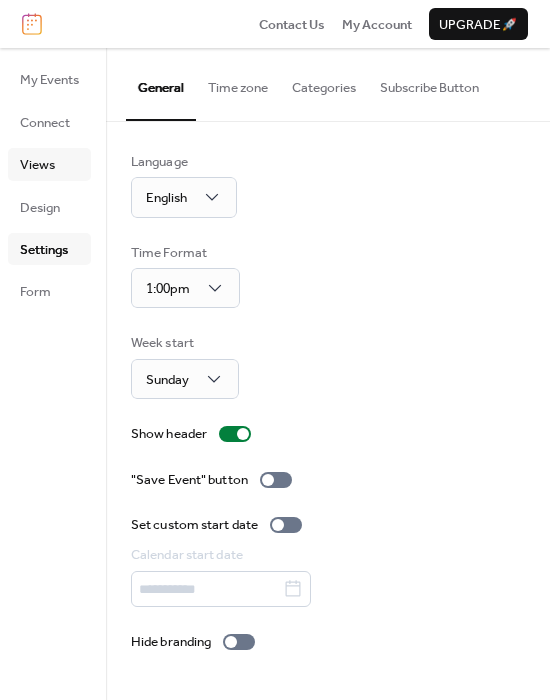 click on "Views" at bounding box center (37, 165) 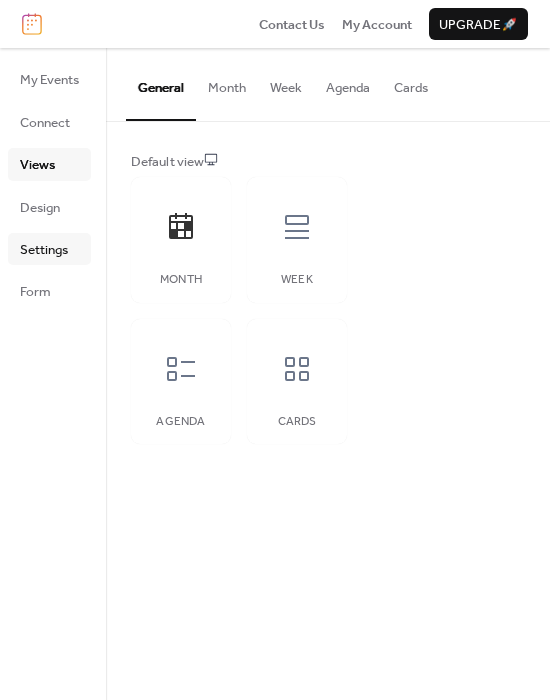 click on "Settings" at bounding box center (44, 250) 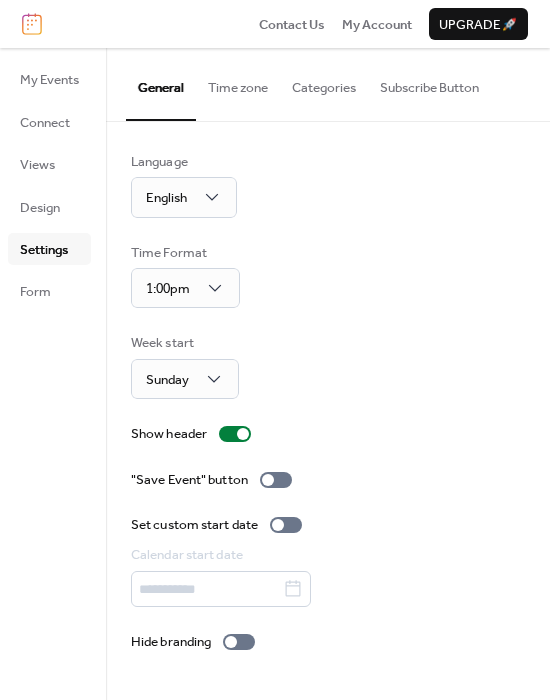 click on "Subscribe Button" at bounding box center (429, 83) 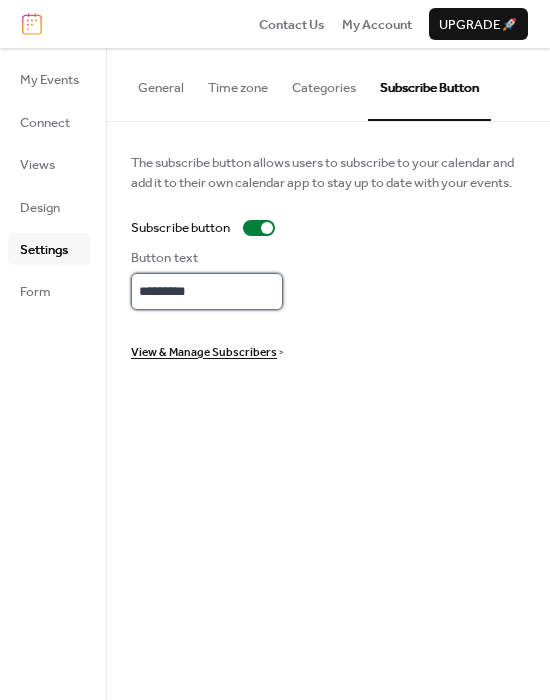 click on "*********" at bounding box center [207, 291] 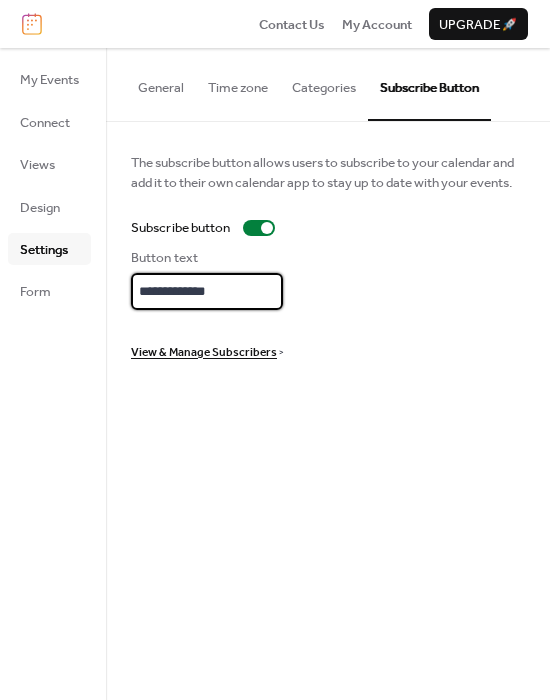 type on "**********" 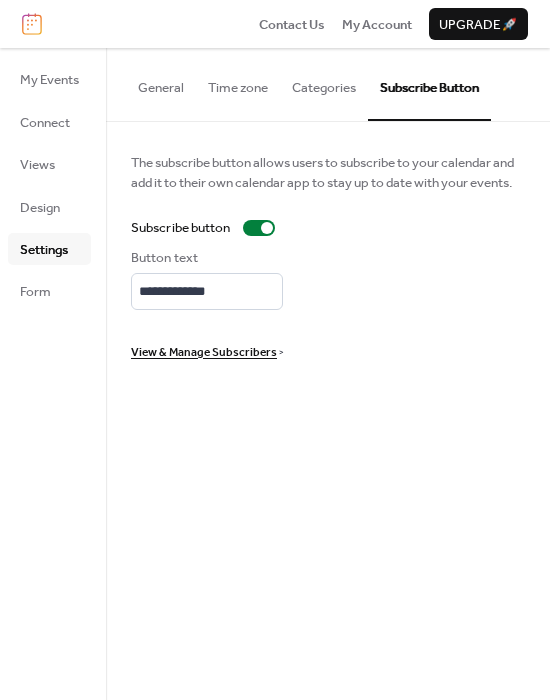click on "General" at bounding box center (161, 83) 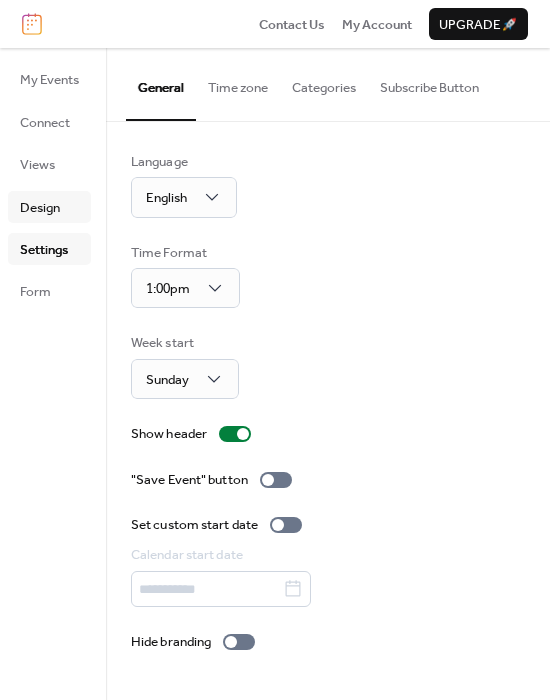 click on "Design" at bounding box center (40, 208) 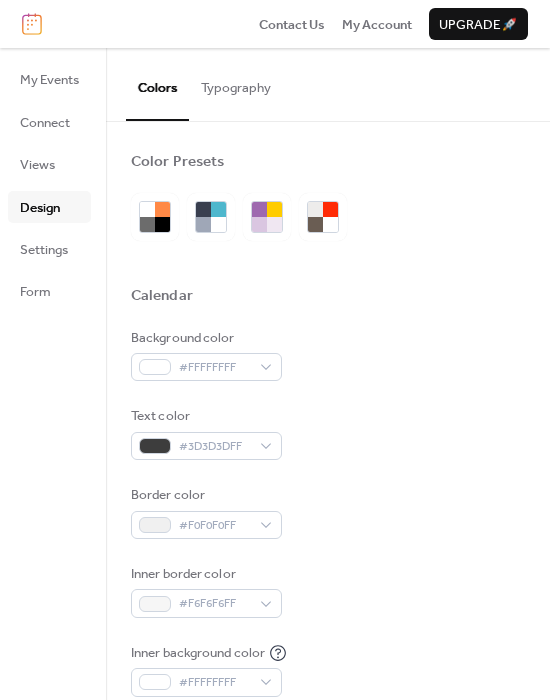 scroll, scrollTop: 0, scrollLeft: 0, axis: both 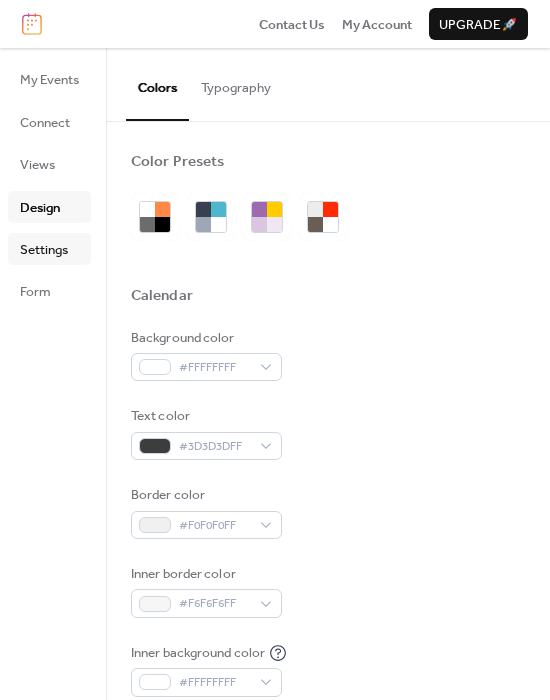 click on "Settings" at bounding box center (49, 249) 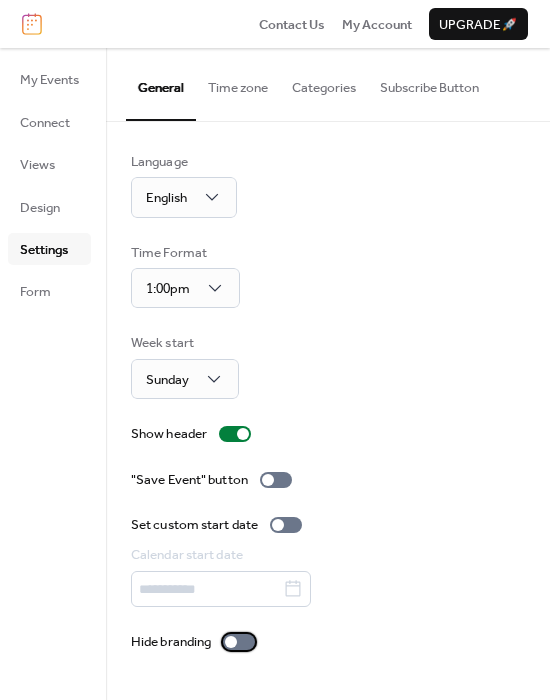 click at bounding box center [239, 642] 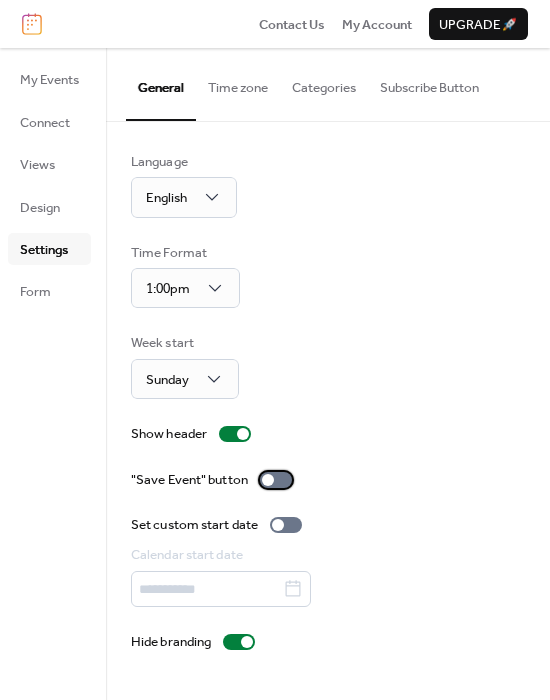 click at bounding box center (268, 480) 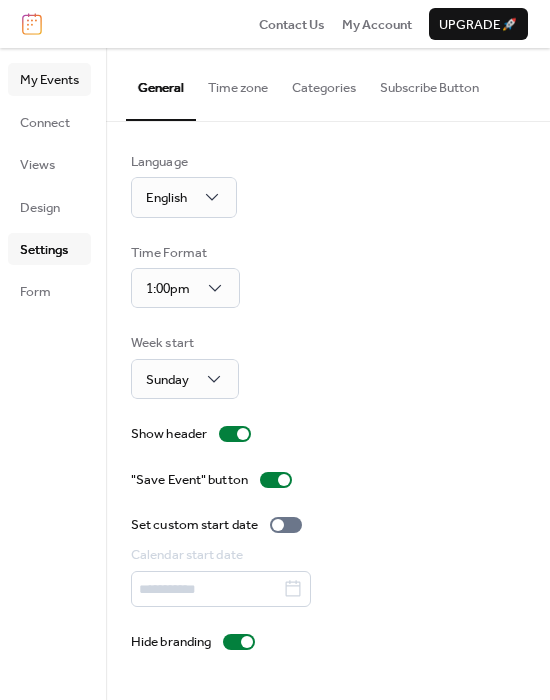 click on "My Events" at bounding box center [49, 80] 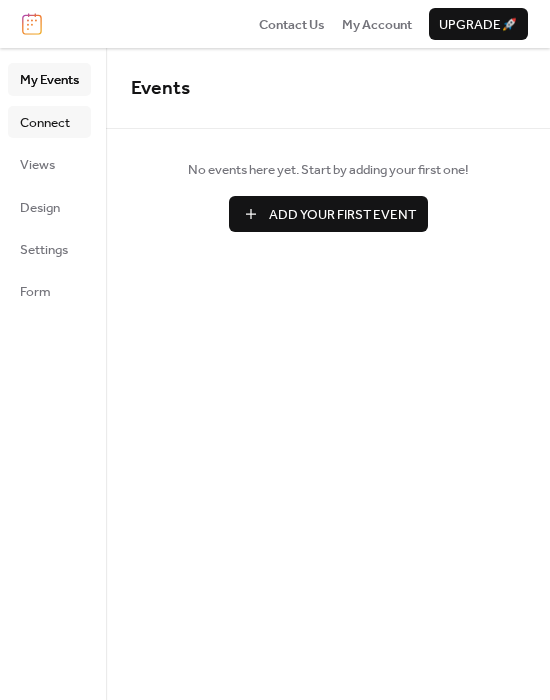 click on "Connect" at bounding box center (45, 123) 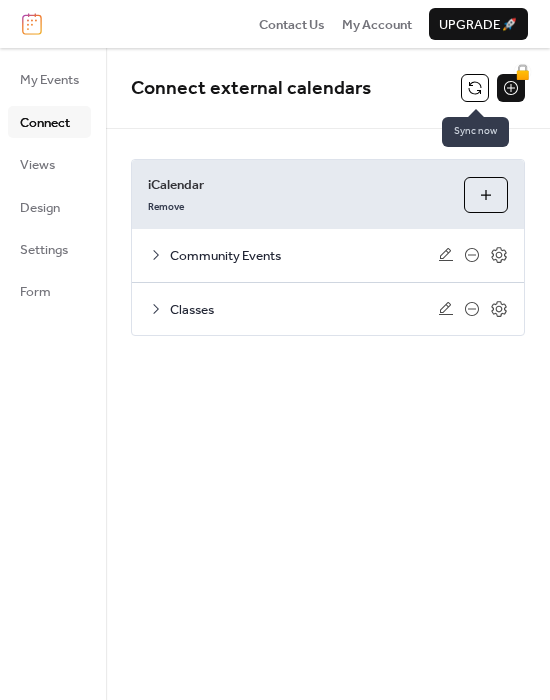 click at bounding box center [475, 88] 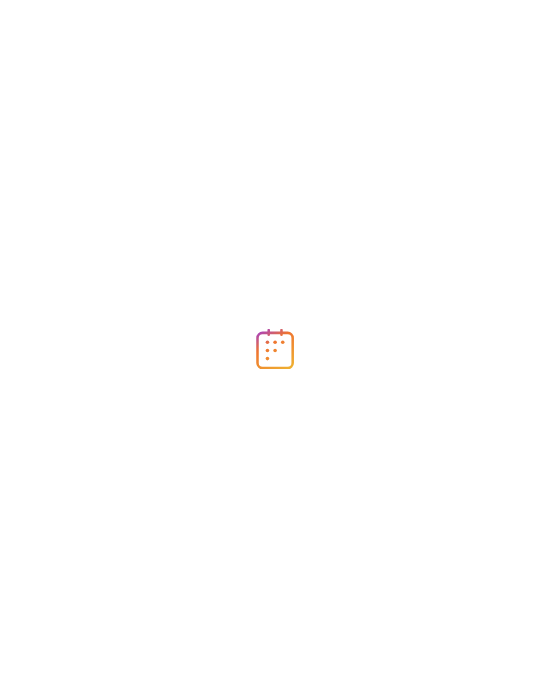 scroll, scrollTop: 0, scrollLeft: 0, axis: both 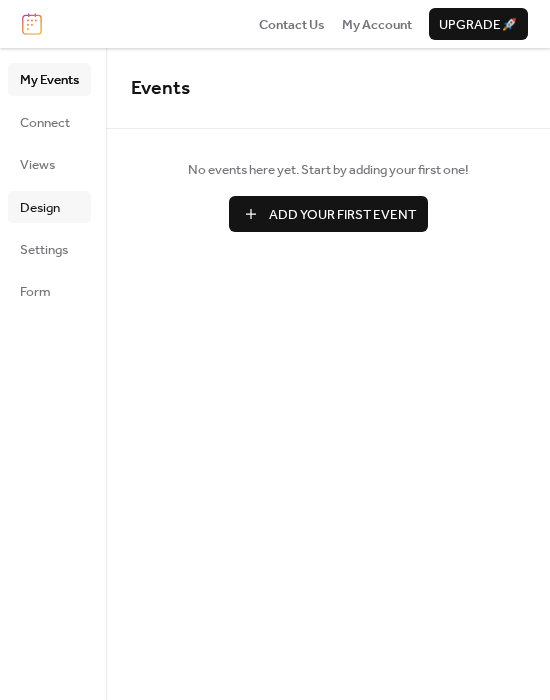 click on "Design" at bounding box center (40, 208) 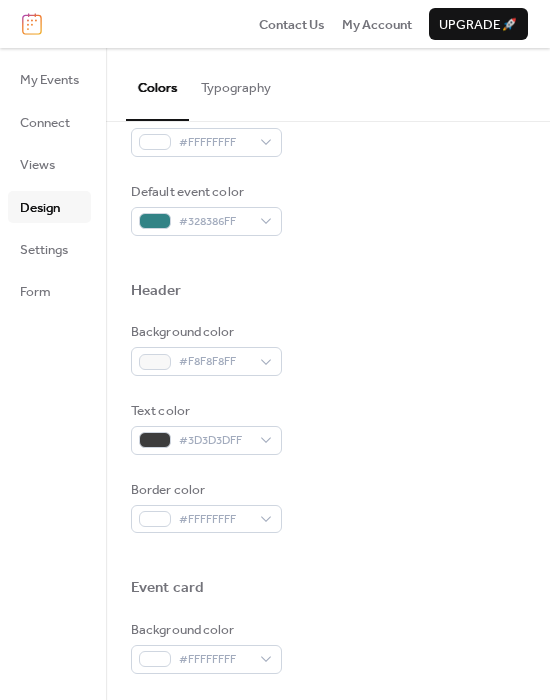 scroll, scrollTop: 529, scrollLeft: 0, axis: vertical 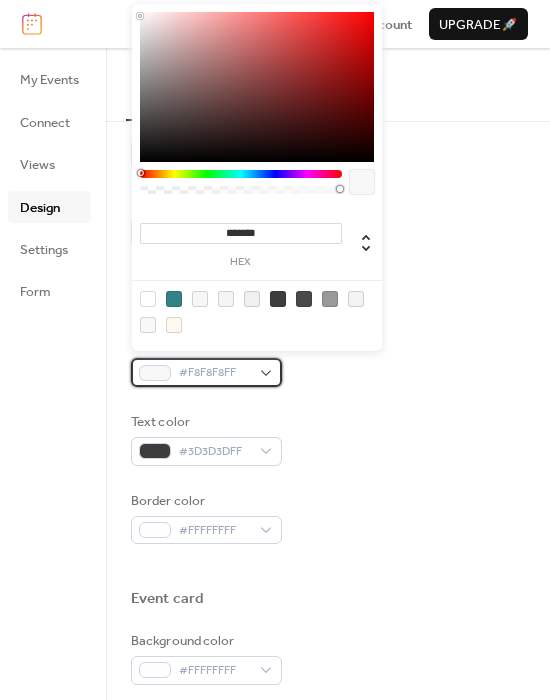 click on "#F8F8F8FF" at bounding box center (214, 373) 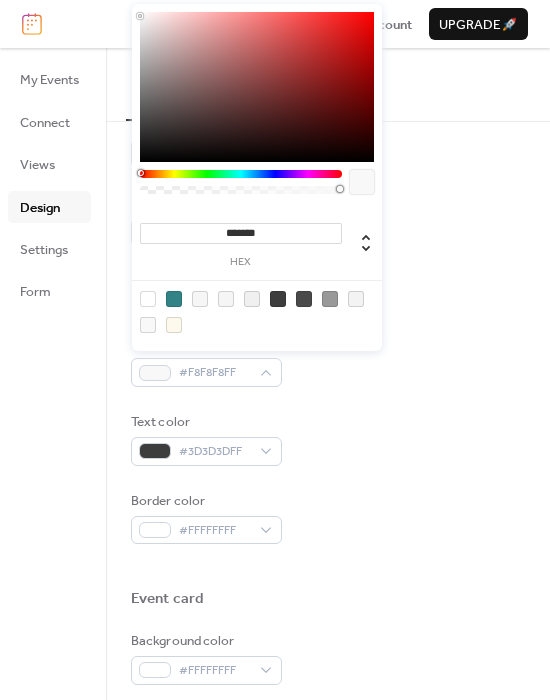 click on "*******" at bounding box center (241, 233) 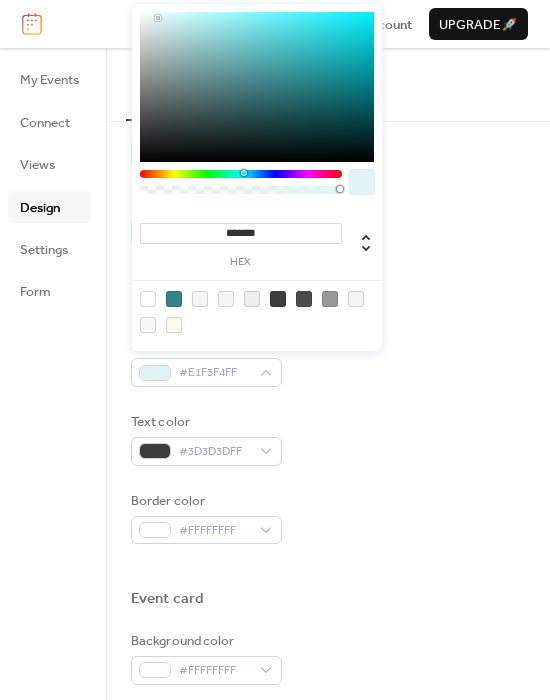 click on "Background color #E1F3F4FF Text color #3D3D3DFF Border color #FFFFFFFF" at bounding box center (328, 438) 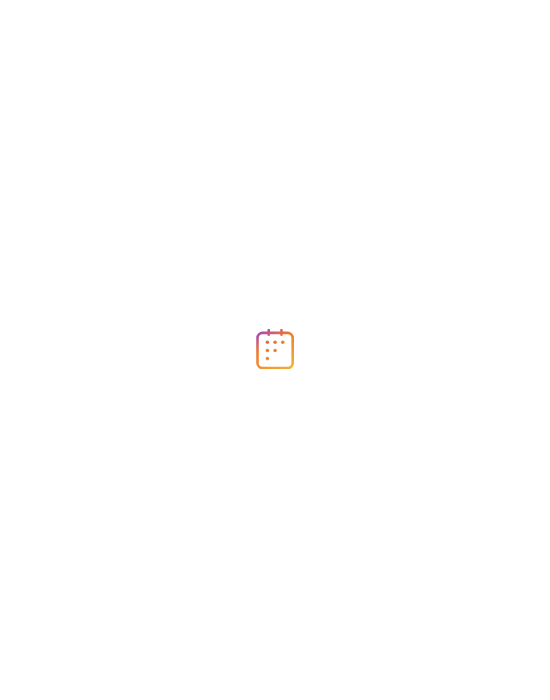 scroll, scrollTop: 0, scrollLeft: 0, axis: both 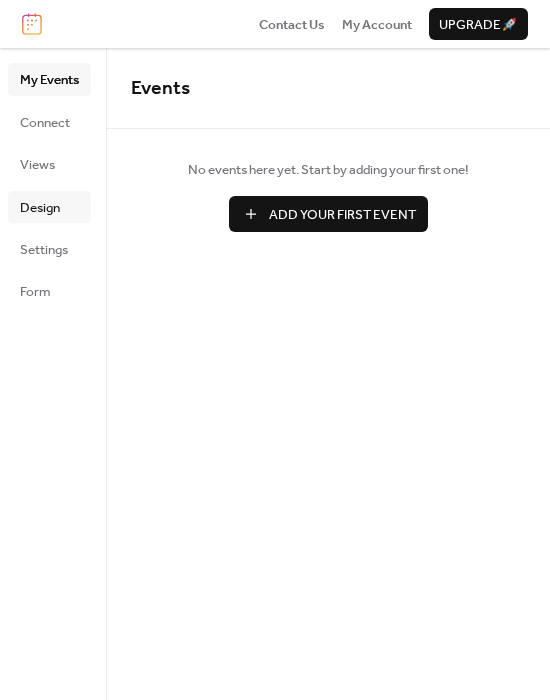 click on "Design" at bounding box center (40, 208) 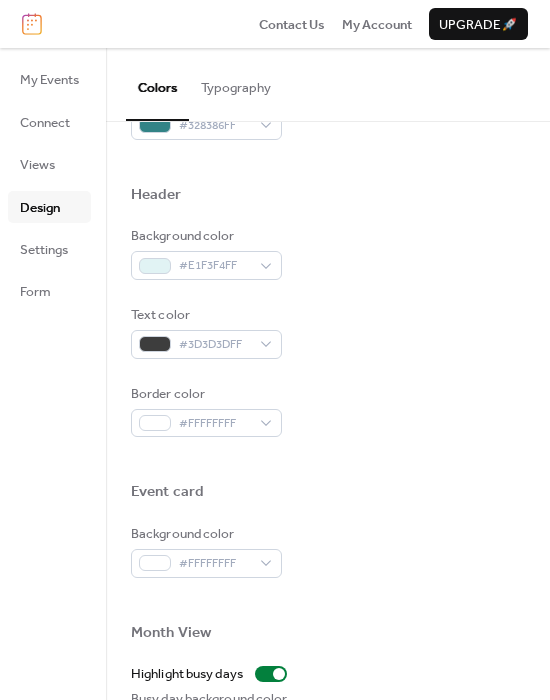 scroll, scrollTop: 630, scrollLeft: 0, axis: vertical 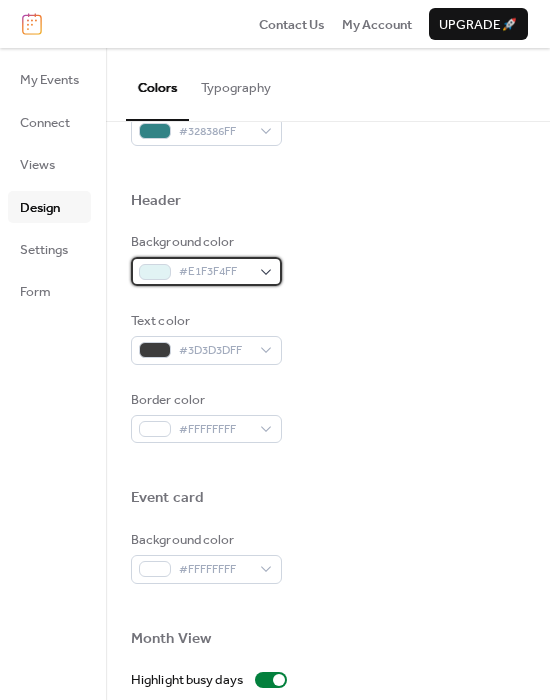 click on "#E1F3F4FF" at bounding box center (214, 272) 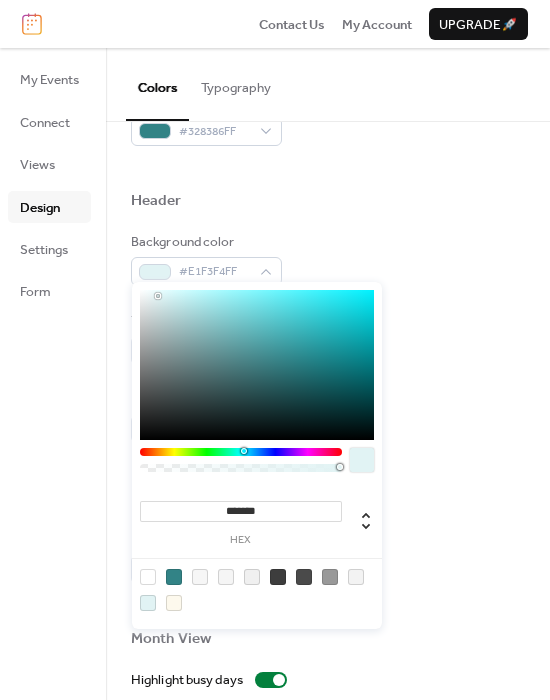click on "*******" at bounding box center (241, 511) 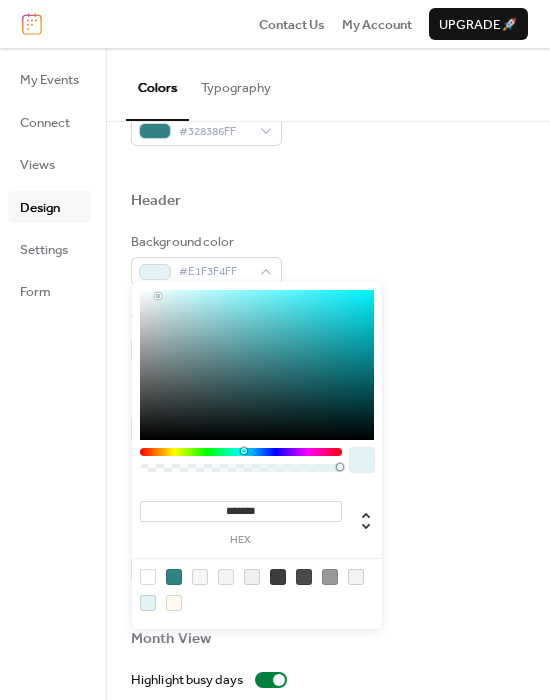 click on "*******" at bounding box center [241, 511] 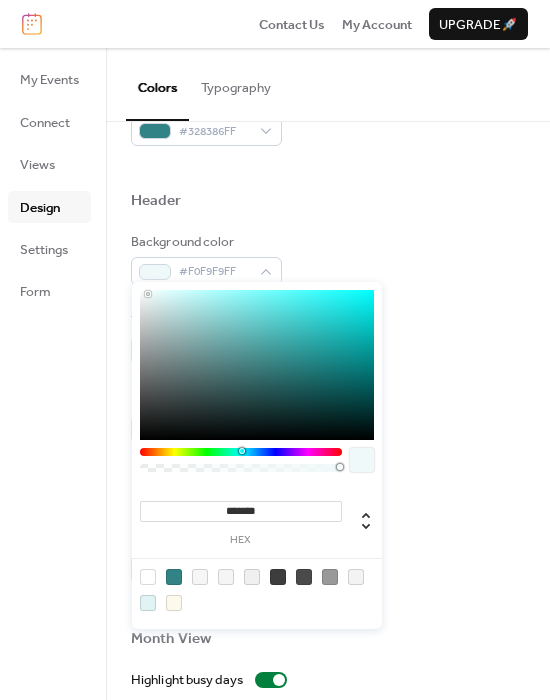 type on "*******" 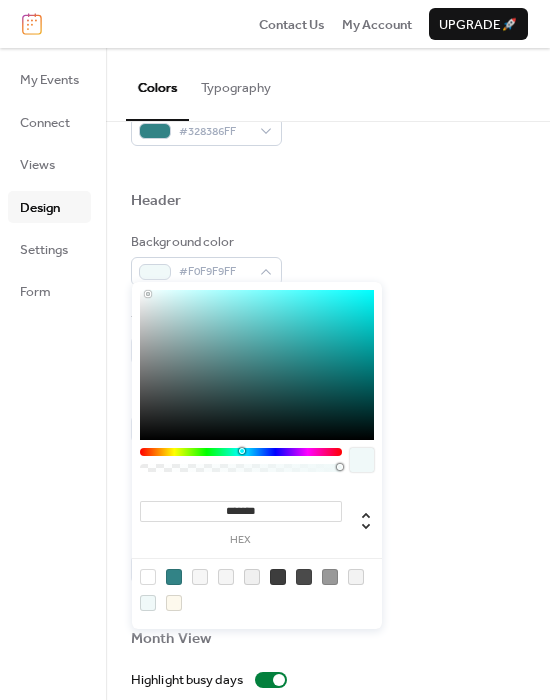 click on "Border color #FFFFFFFF" at bounding box center [328, 417] 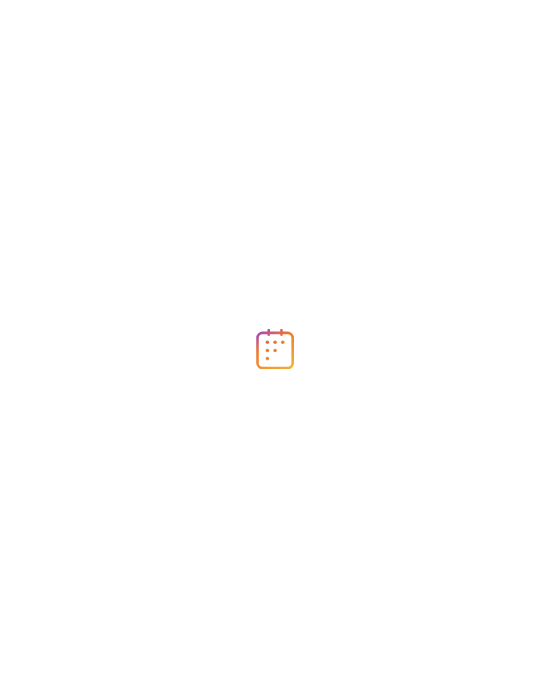 scroll, scrollTop: 0, scrollLeft: 0, axis: both 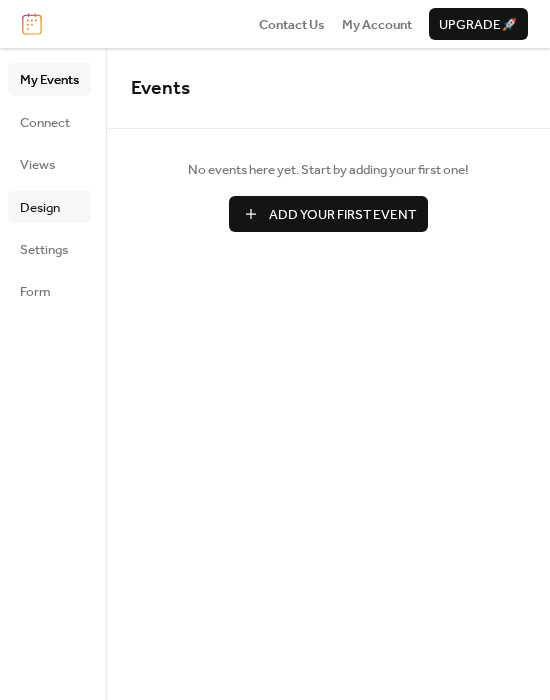 click on "Design" at bounding box center (49, 207) 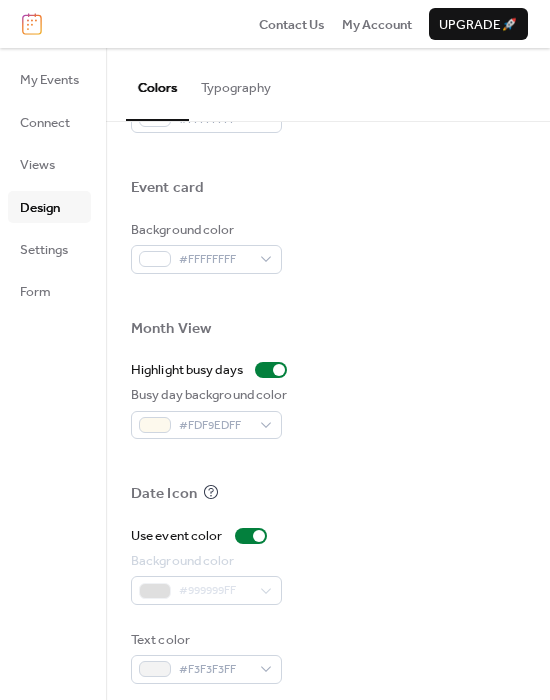 scroll, scrollTop: 939, scrollLeft: 0, axis: vertical 